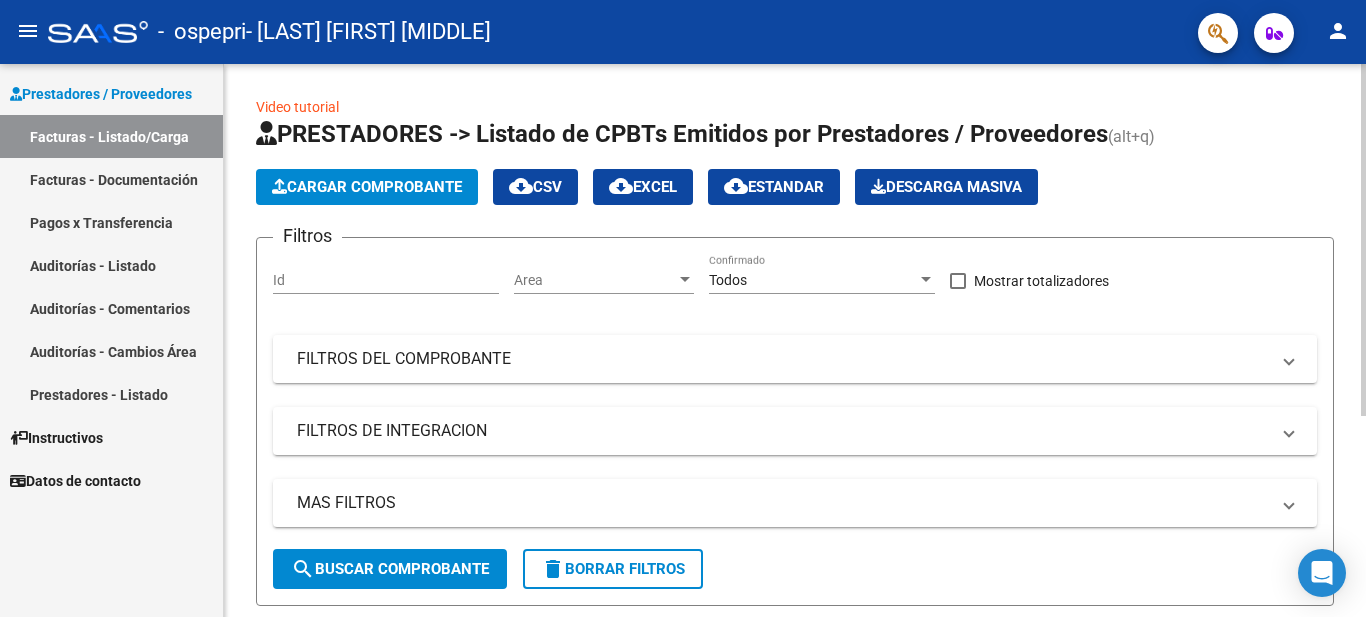click on "PRESTADORES -> Listado de CPBTs Emitidos por Prestadores / Proveedores (alt+q)   Cargar Comprobante
cloud_download  CSV  cloud_download  EXCEL  cloud_download  Estandar   Descarga Masiva
Filtros Id Area Area Todos Confirmado   Mostrar totalizadores   FILTROS DEL COMPROBANTE  Comprobante Tipo Comprobante Tipo Start date – End date Fec. Comprobante Desde / Hasta Días Emisión Desde(cant. días) Días Emisión Hasta(cant. días) CUIT / Razón Social Pto. Venta Nro. Comprobante Código SSS CAE Válido CAE Válido Todos Cargado Módulo Hosp. Todos Tiene facturacion Apócrifa Hospital Refes  FILTROS DE INTEGRACION  Período De Prestación Campos del Archivo de Rendición Devuelto x SSS (dr_envio) Todos Rendido x SSS (dr_envio) Tipo de Registro Tipo de Registro Período Presentación Período Presentación Campos del Legajo Asociado (preaprobación) Afiliado Legajo (cuil/nombre) Todos Solo facturas preaprobadas  MAS FILTROS  Todos Con Doc. Respaldatoria Todos Con Trazabilidad Todos Asociado a Expediente Sur" 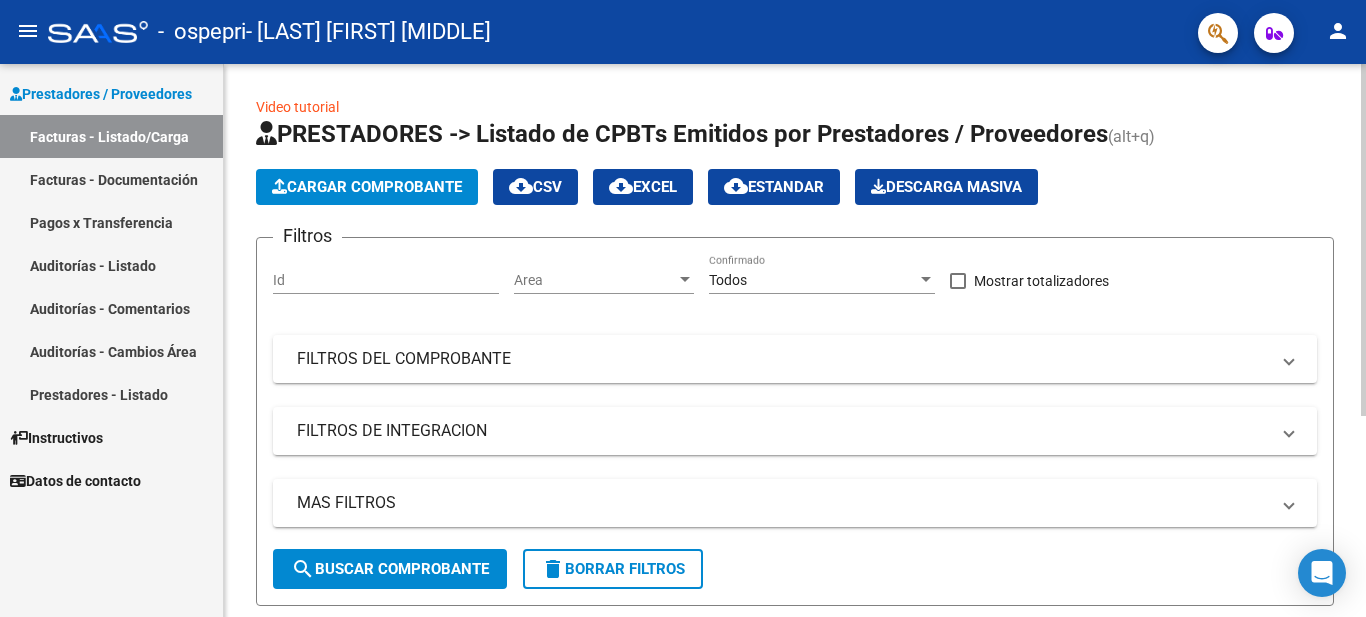 click on "Cargar Comprobante" 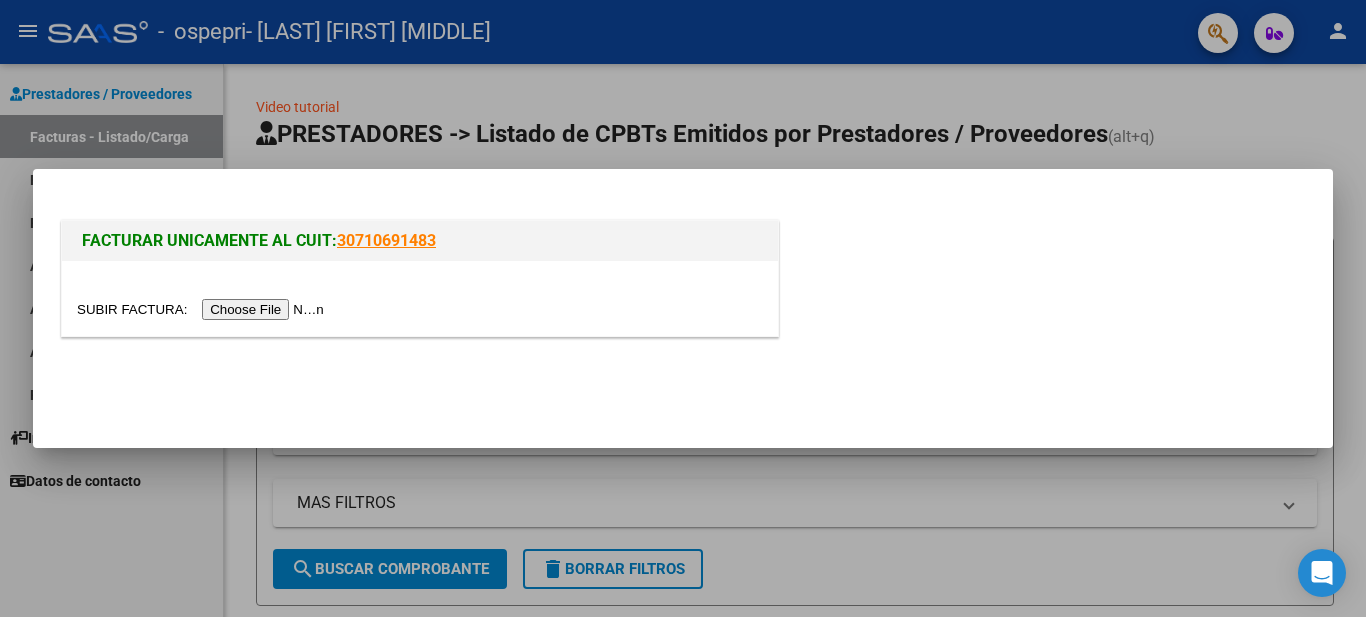 click at bounding box center [203, 309] 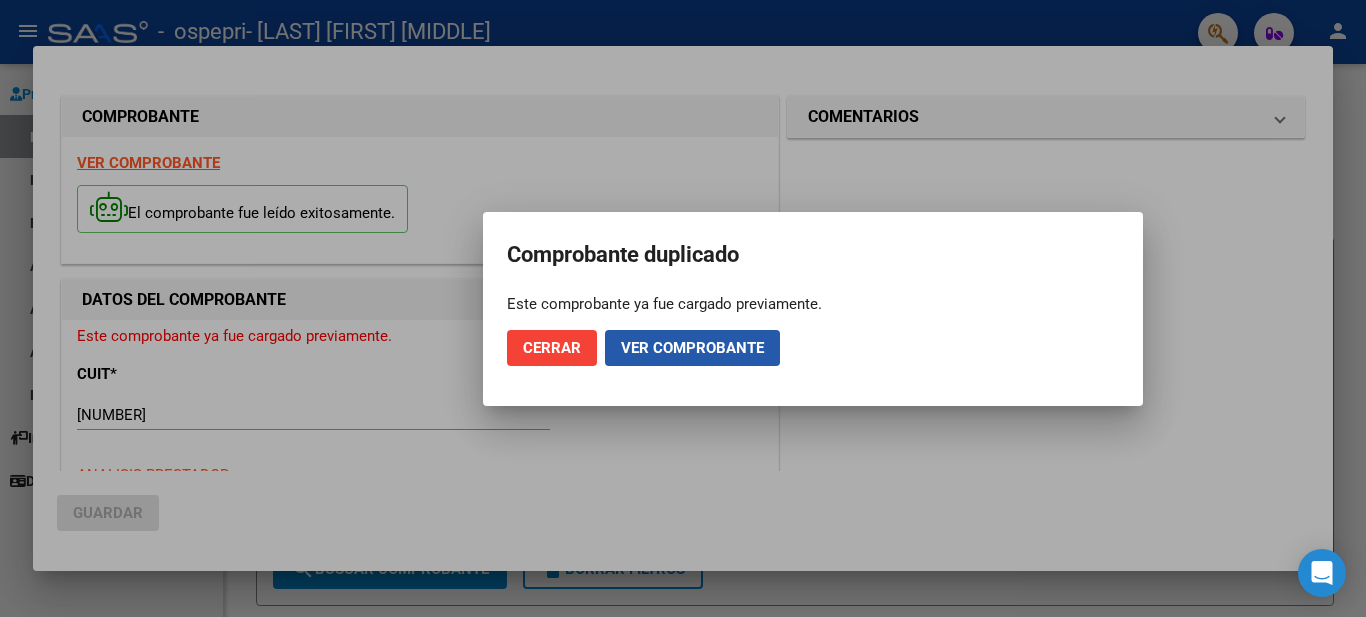 click on "Ver comprobante" 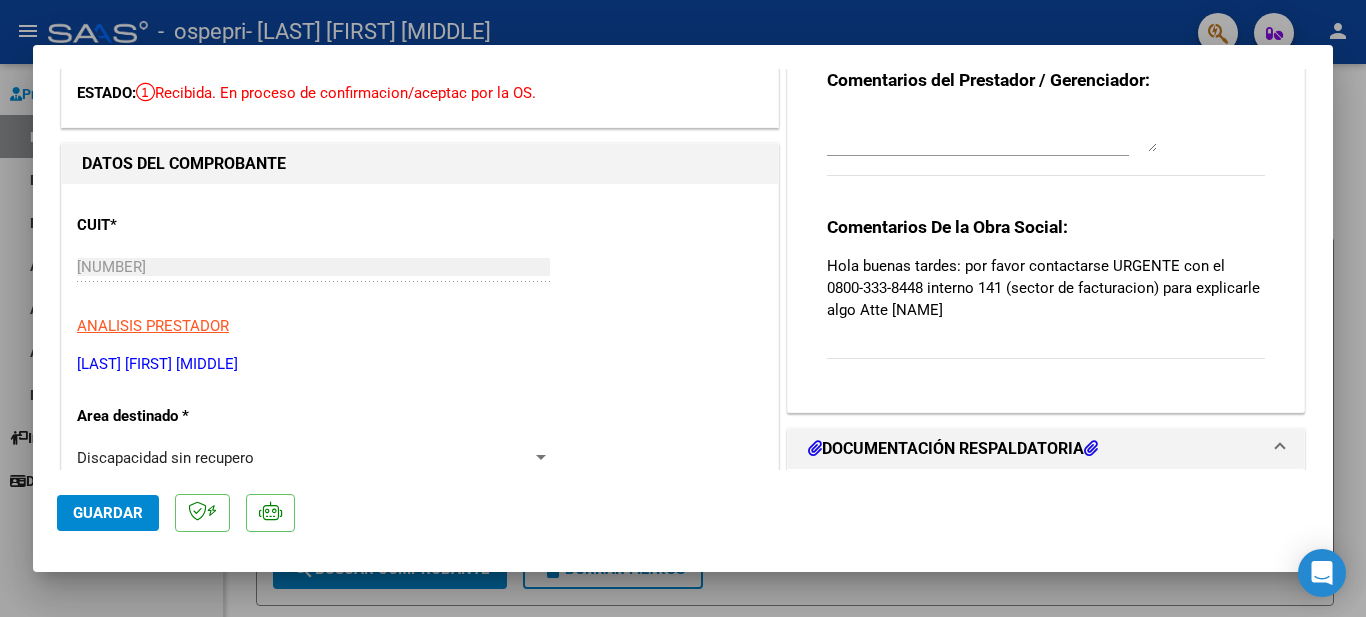 scroll, scrollTop: 0, scrollLeft: 0, axis: both 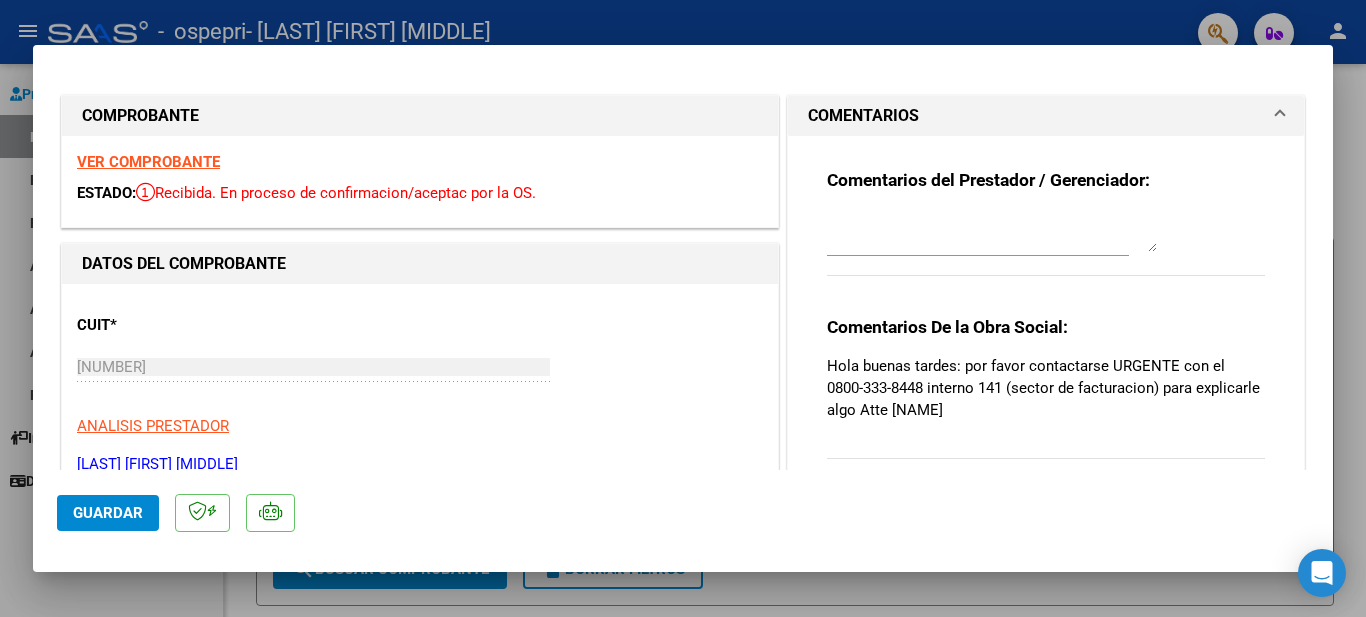 click at bounding box center (683, 308) 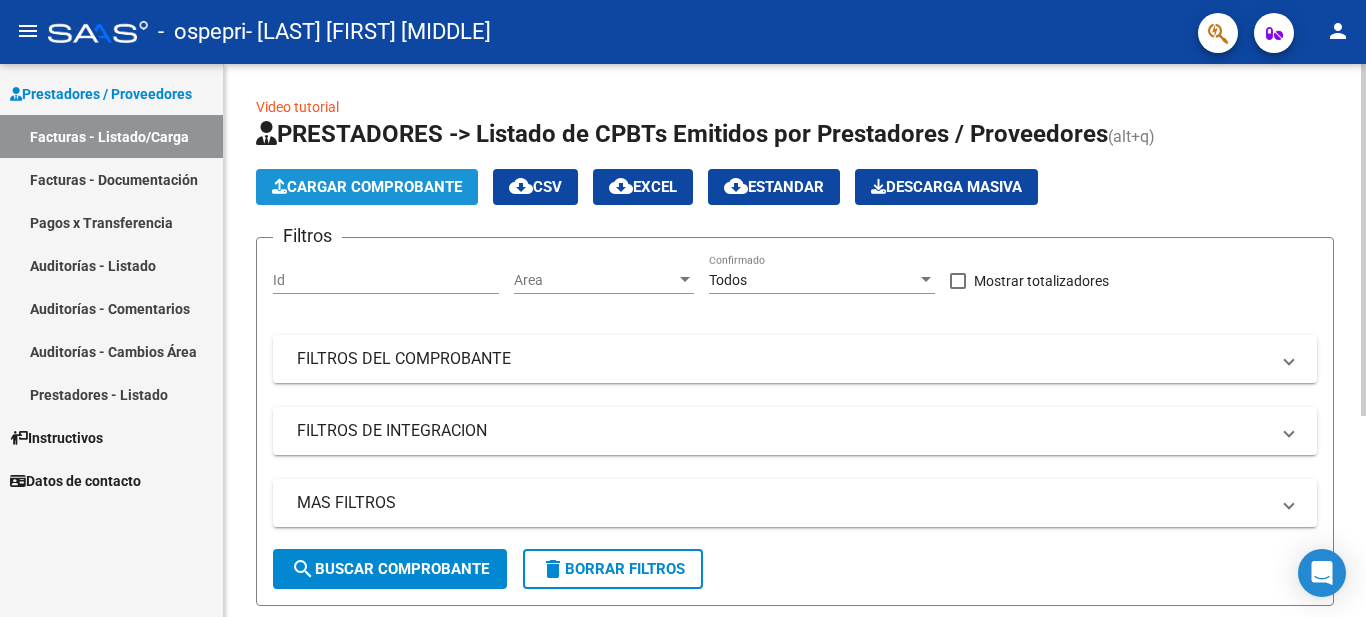 click on "Cargar Comprobante" 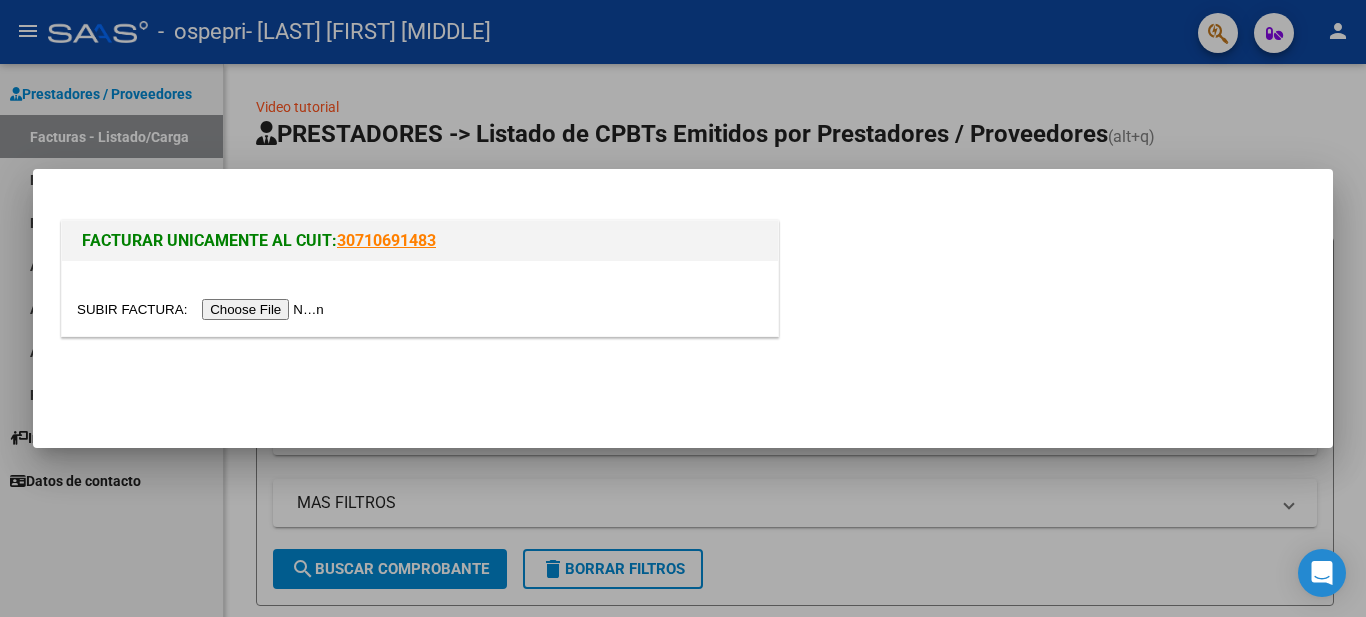 click at bounding box center [203, 309] 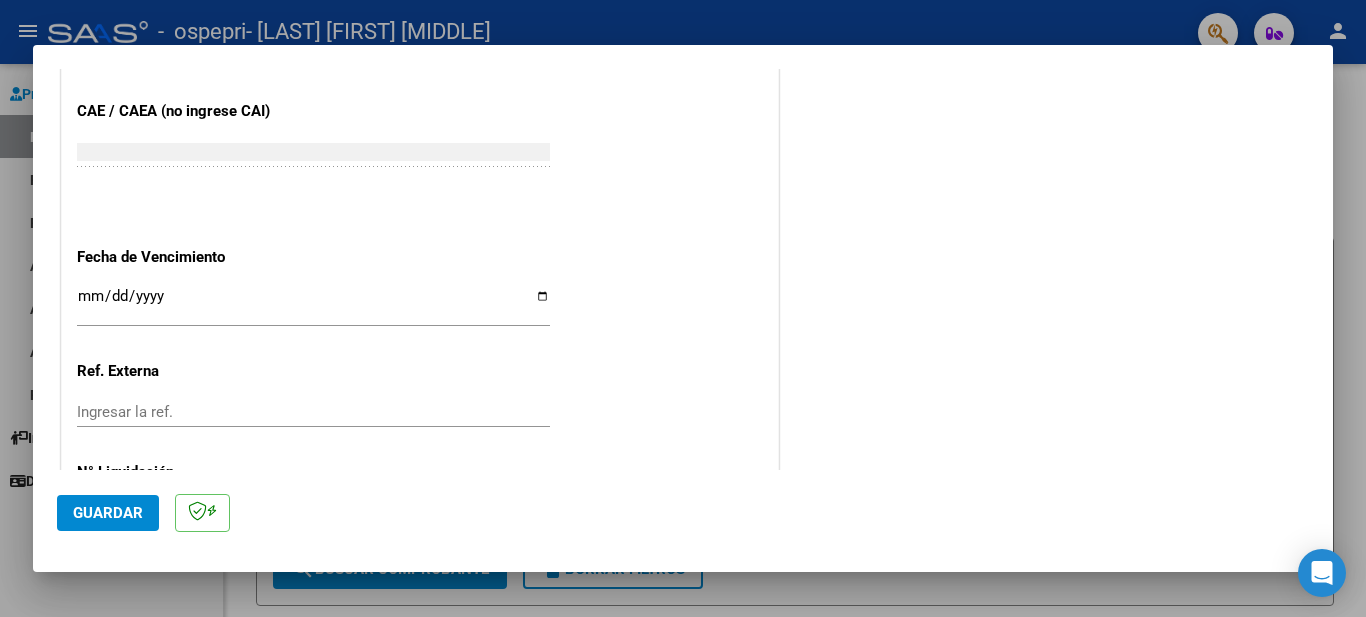scroll, scrollTop: 1120, scrollLeft: 0, axis: vertical 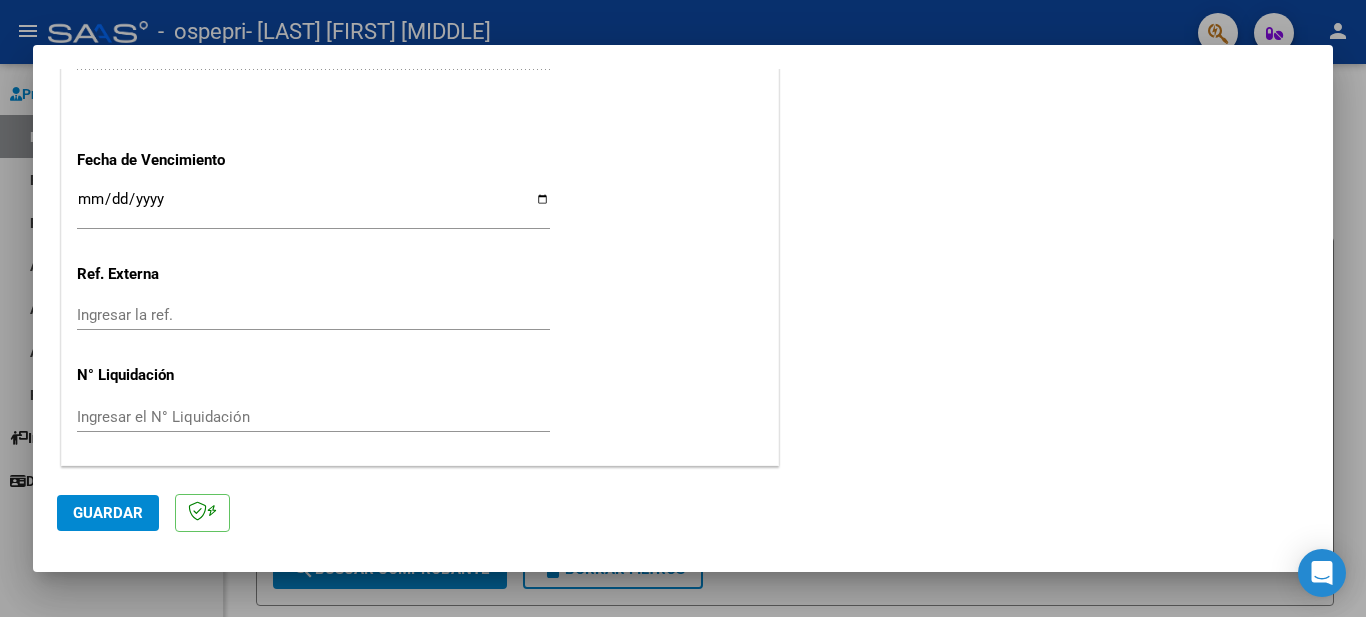 click on "Guardar" 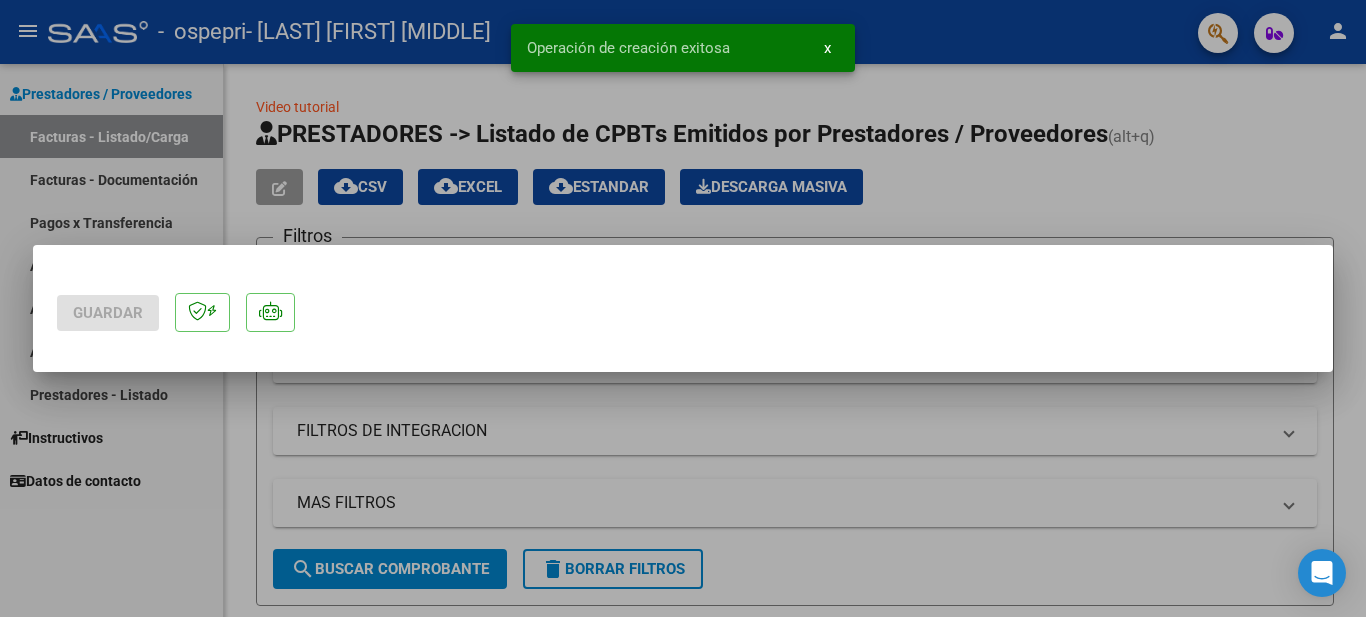 scroll, scrollTop: 0, scrollLeft: 0, axis: both 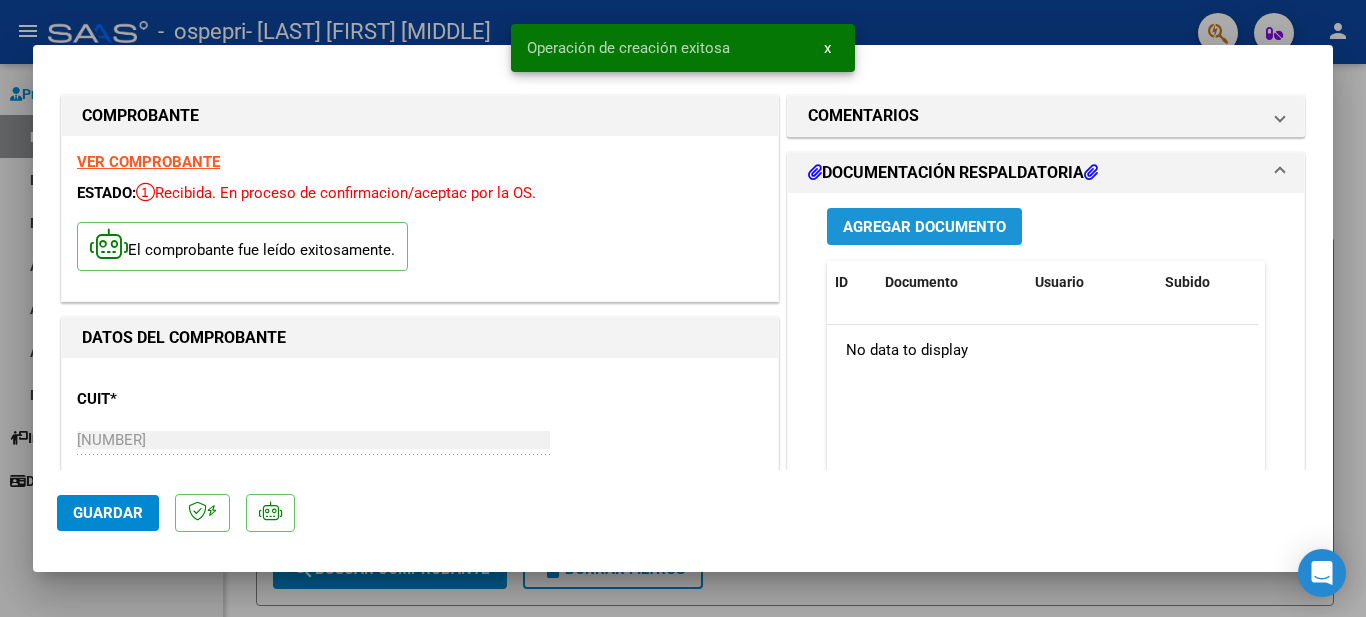 click on "Agregar Documento" at bounding box center (924, 227) 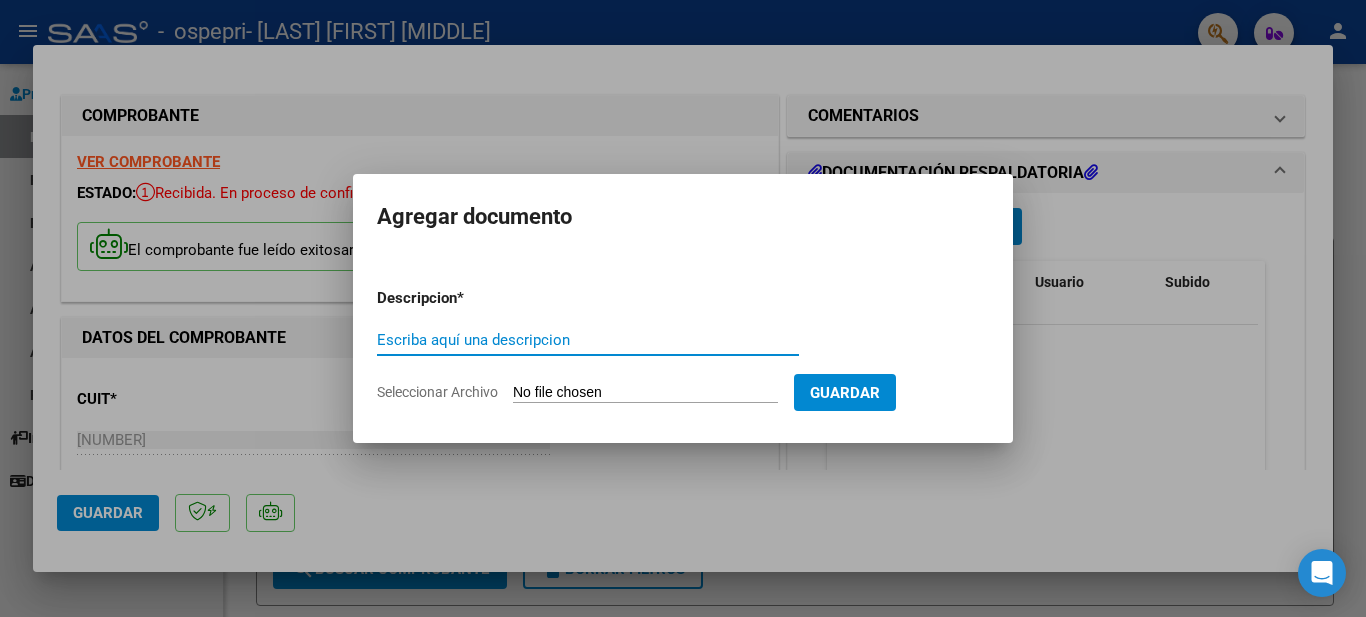 drag, startPoint x: 581, startPoint y: 343, endPoint x: 531, endPoint y: 243, distance: 111.8034 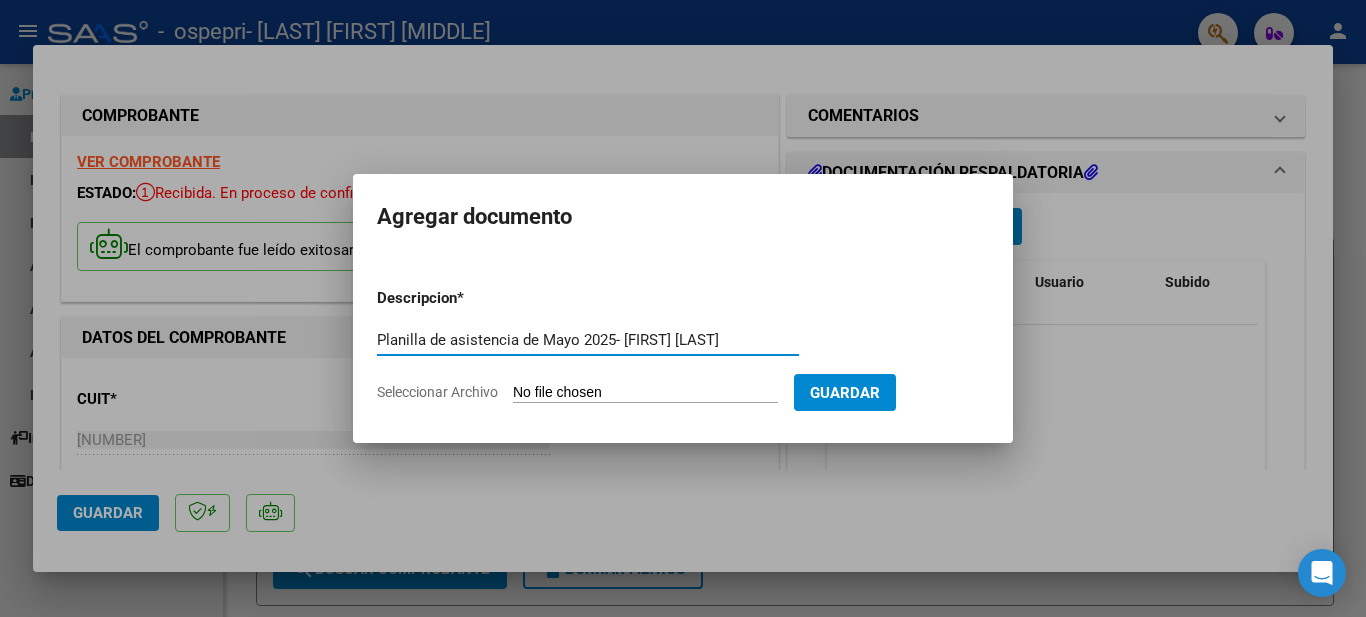 type on "Planilla de asistencia de Mayo 2025- [FIRST] [LAST]" 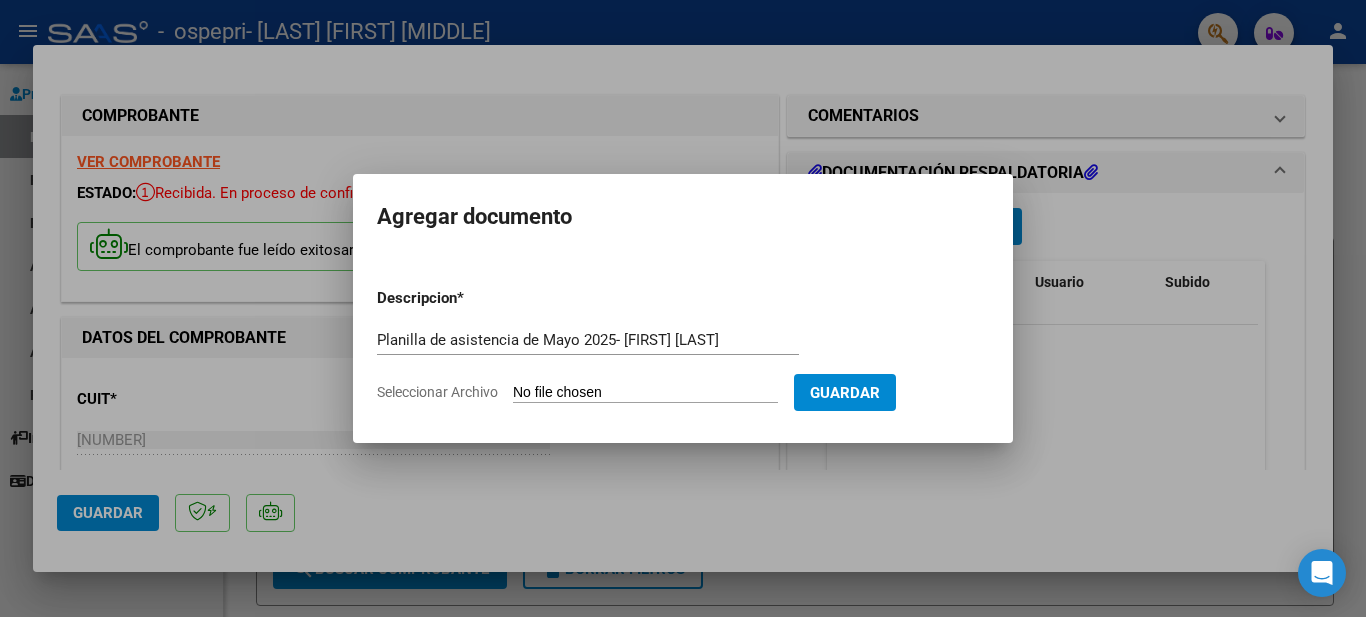 click on "Seleccionar Archivo" at bounding box center (645, 393) 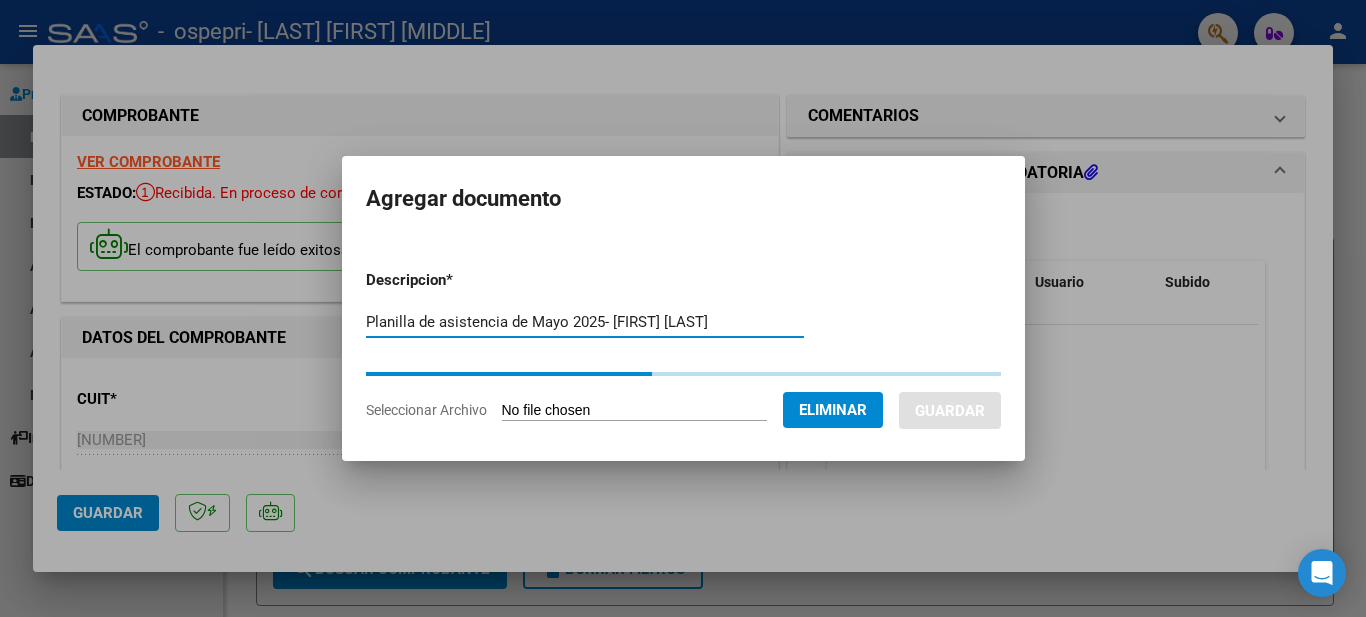 click on "Planilla de asistencia de Mayo 2025- [FIRST] [LAST]" at bounding box center (585, 322) 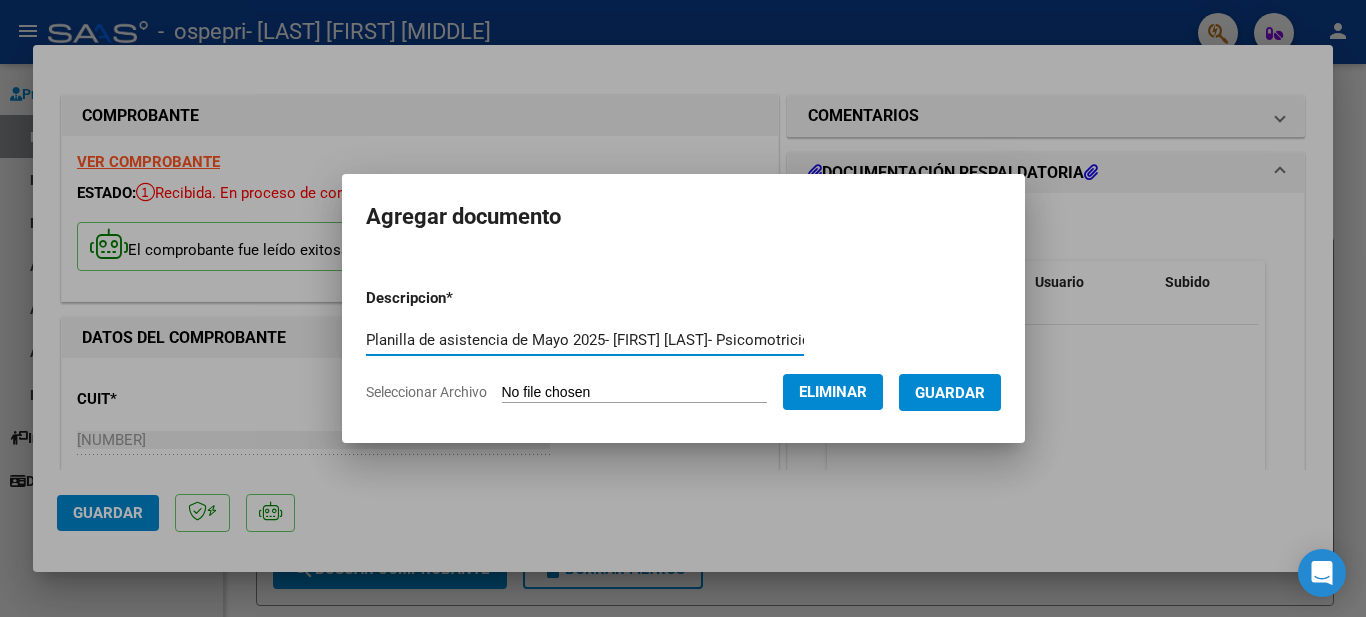 scroll, scrollTop: 0, scrollLeft: 8, axis: horizontal 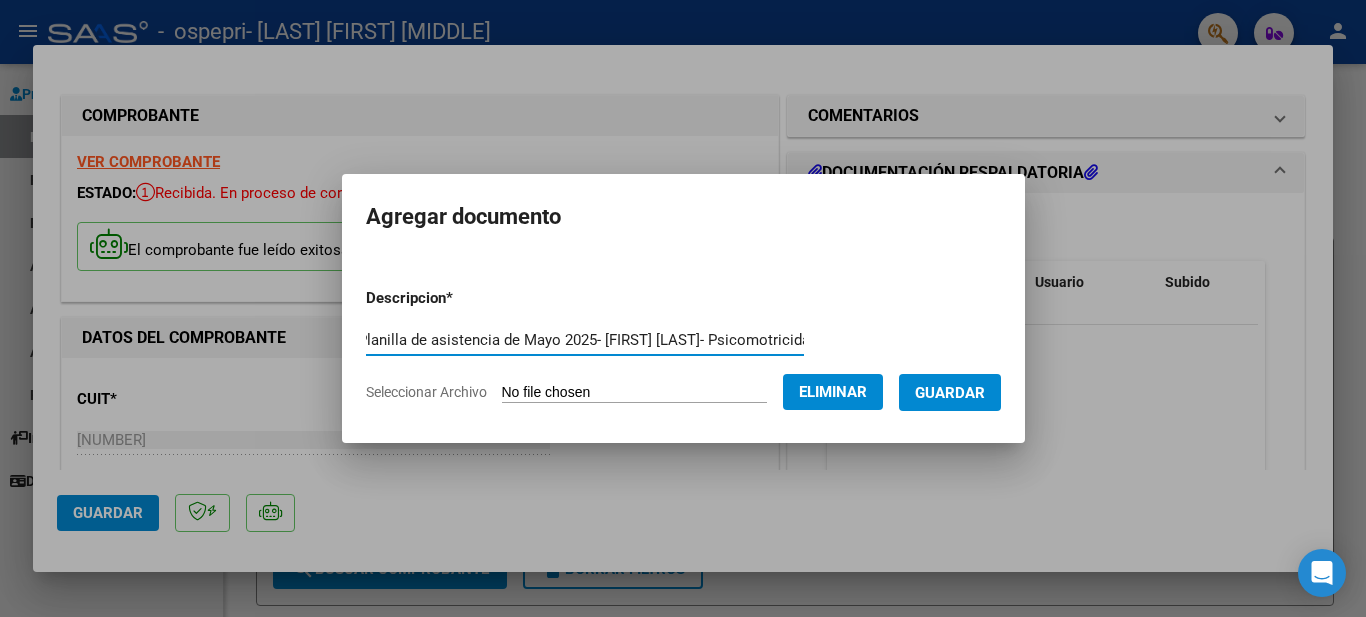 type on "Planilla de asistencia de Mayo 2025- [FIRST] [LAST]- Psicomotricidad" 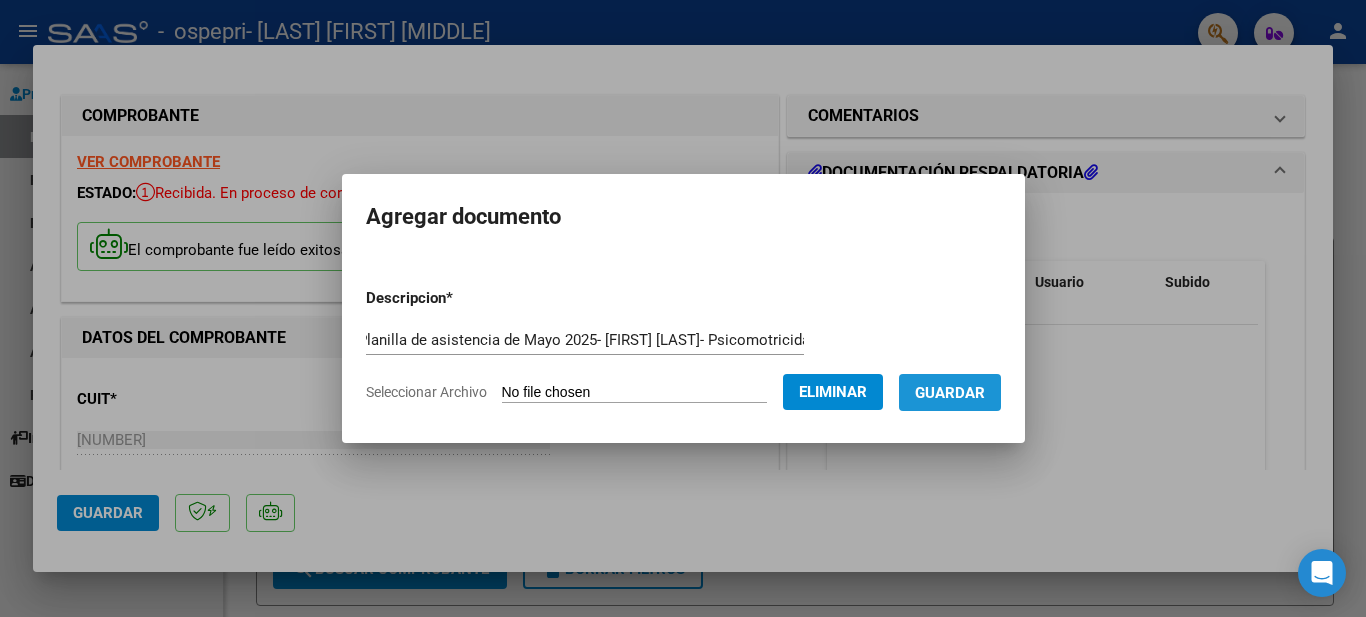 scroll, scrollTop: 0, scrollLeft: 0, axis: both 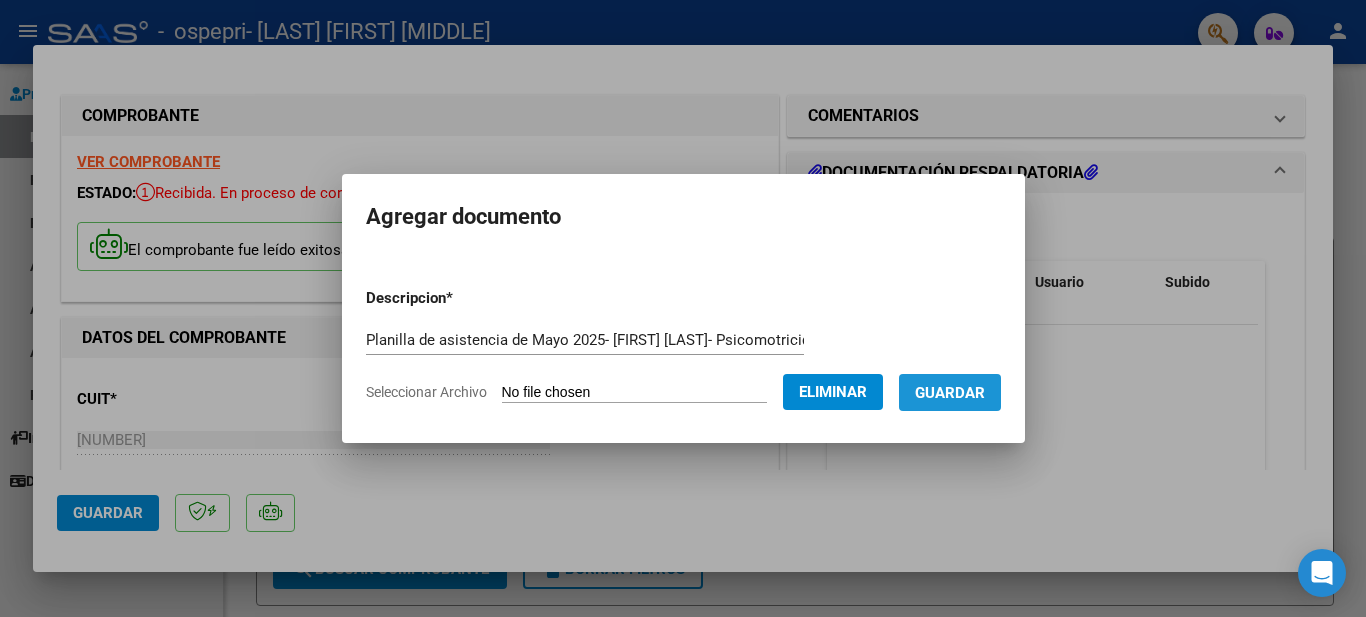 click on "Guardar" at bounding box center [950, 393] 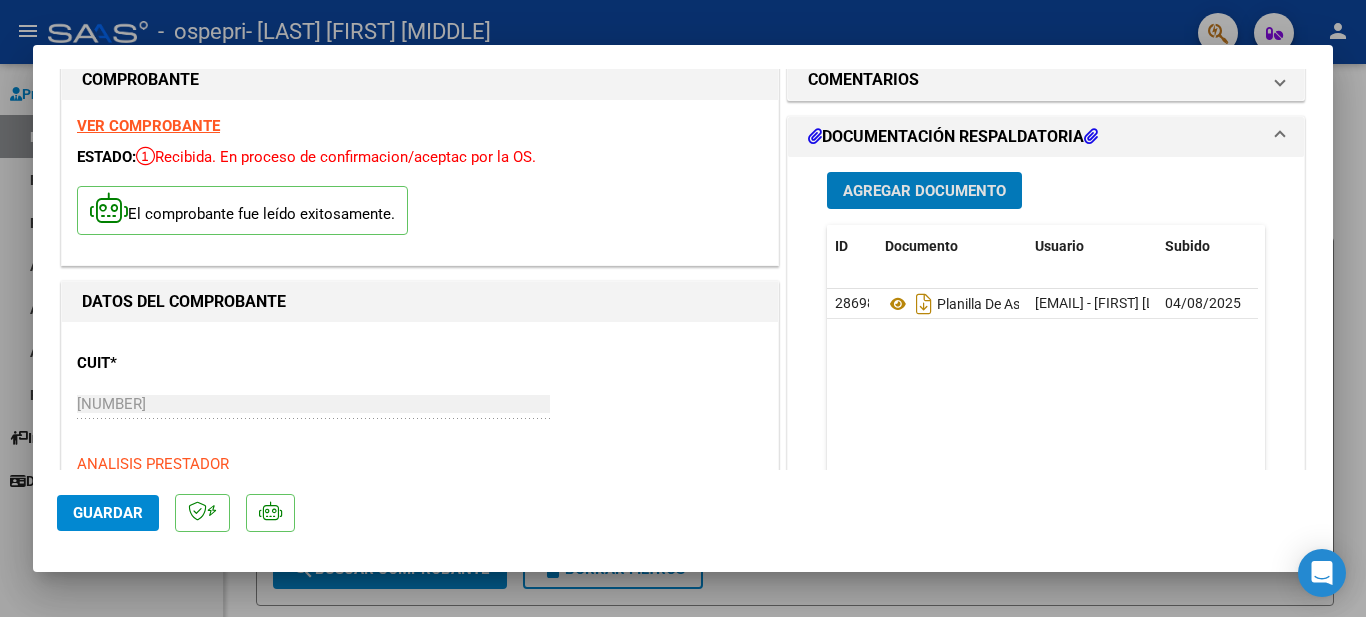 scroll, scrollTop: 0, scrollLeft: 0, axis: both 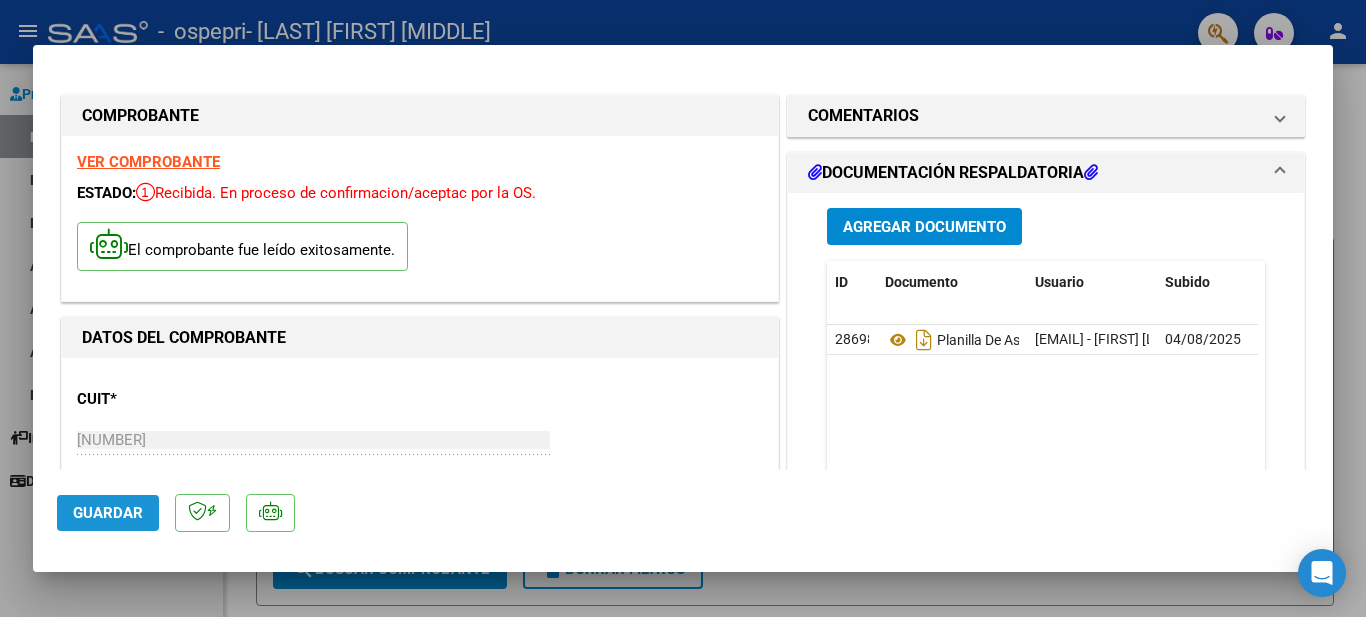 click on "Guardar" 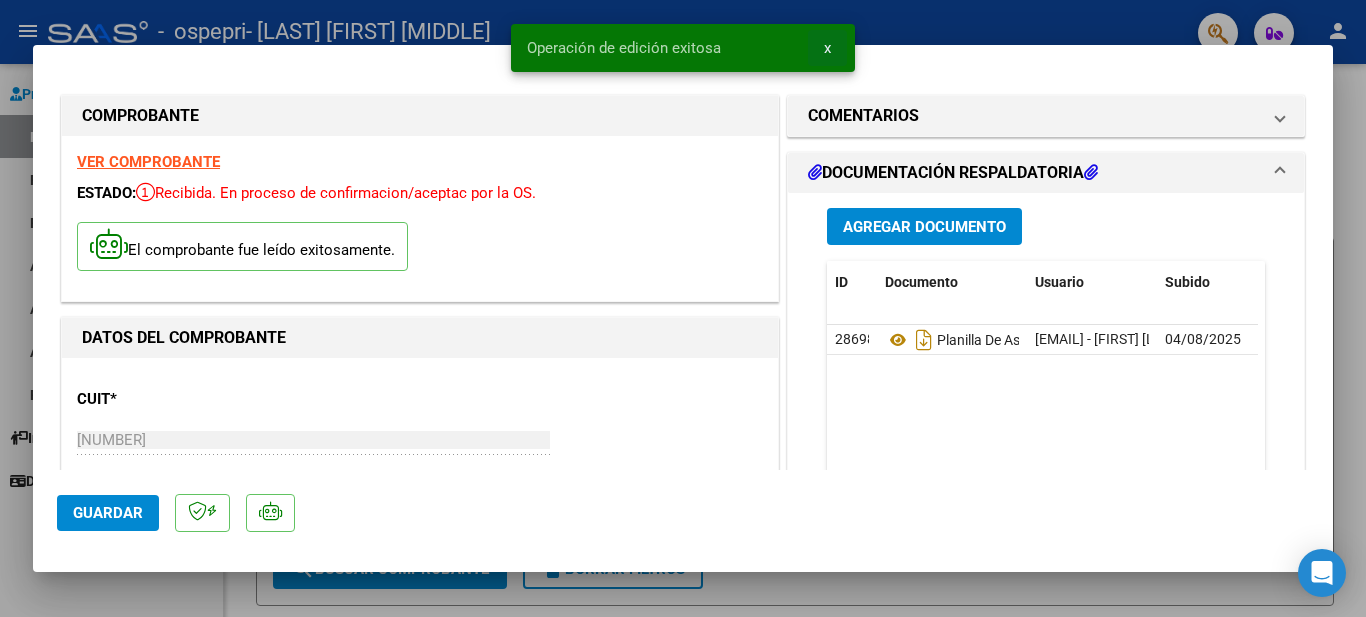 drag, startPoint x: 823, startPoint y: 55, endPoint x: 1328, endPoint y: 171, distance: 518.15155 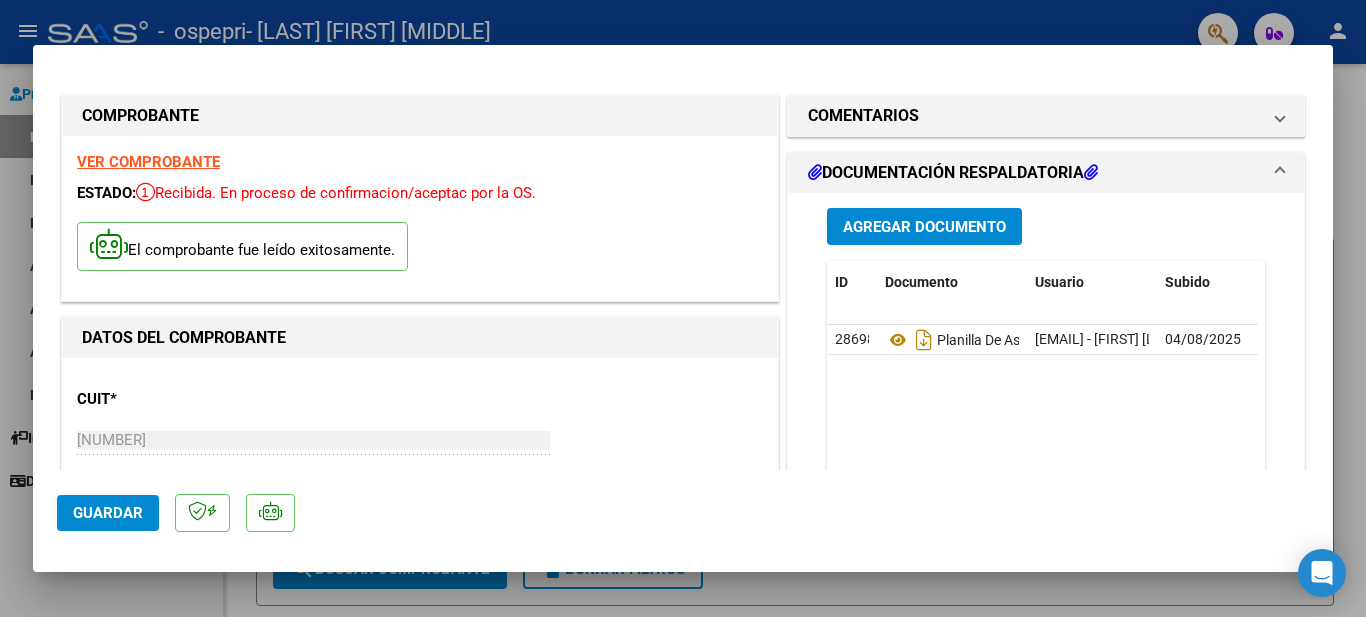 click at bounding box center (683, 308) 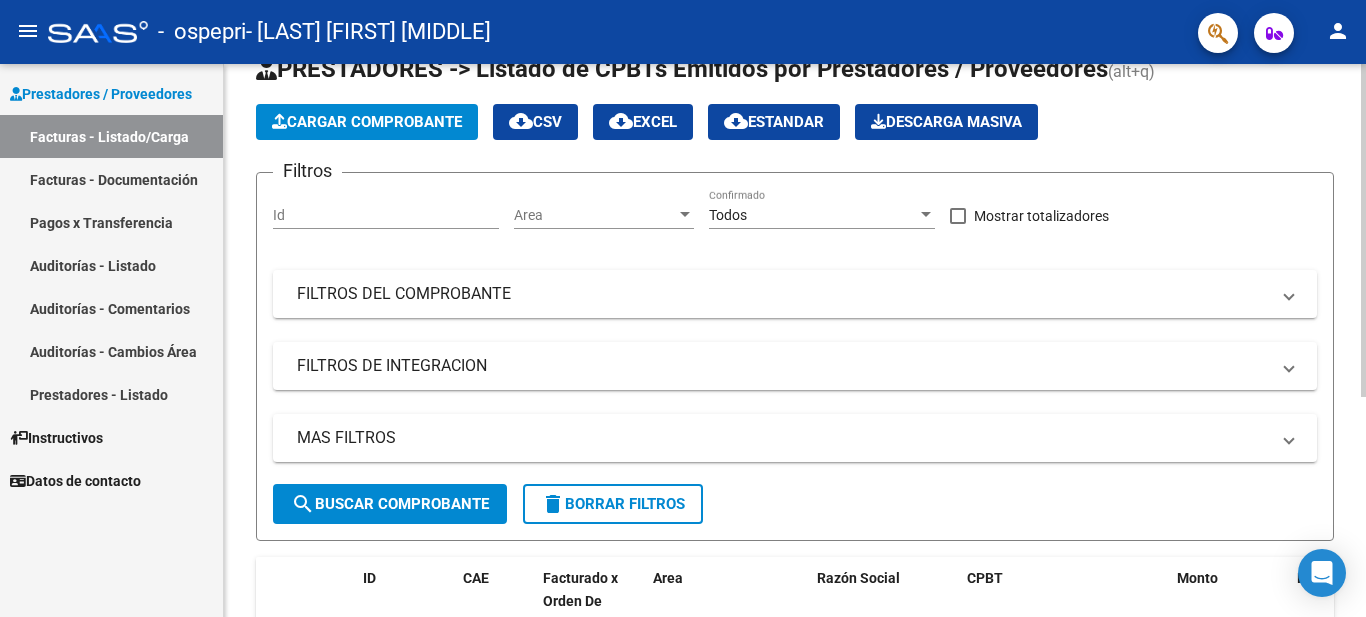 scroll, scrollTop: 0, scrollLeft: 0, axis: both 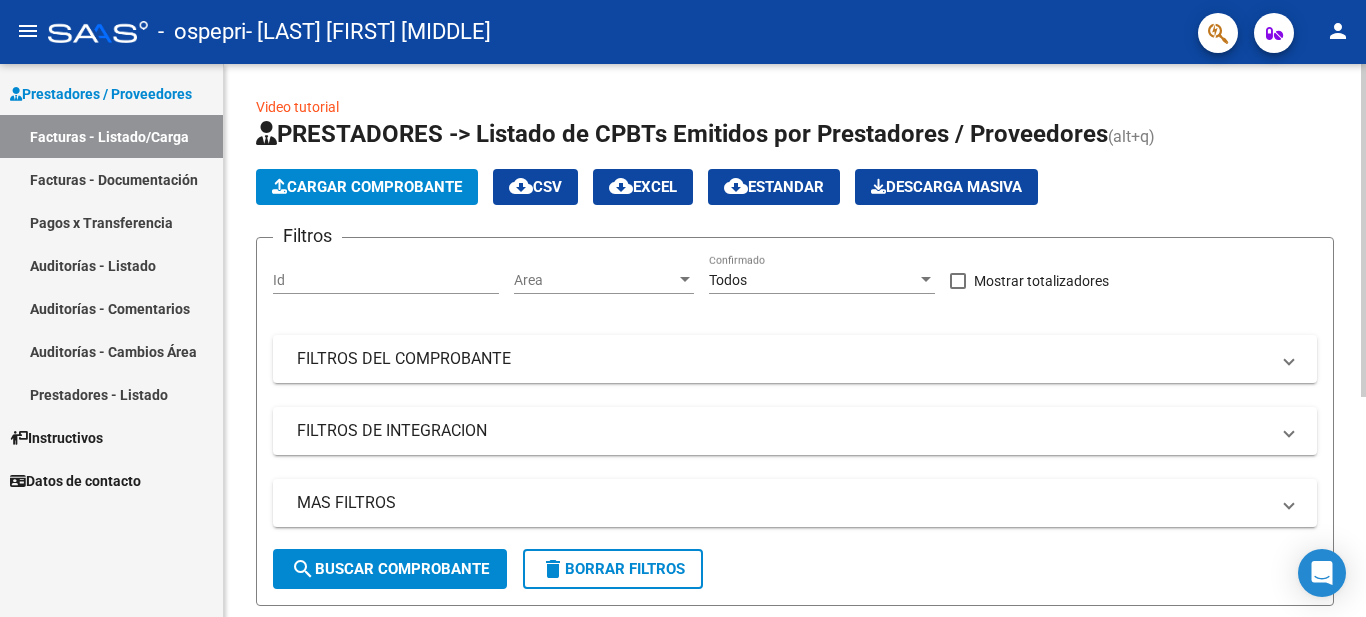 click on "Cargar Comprobante" 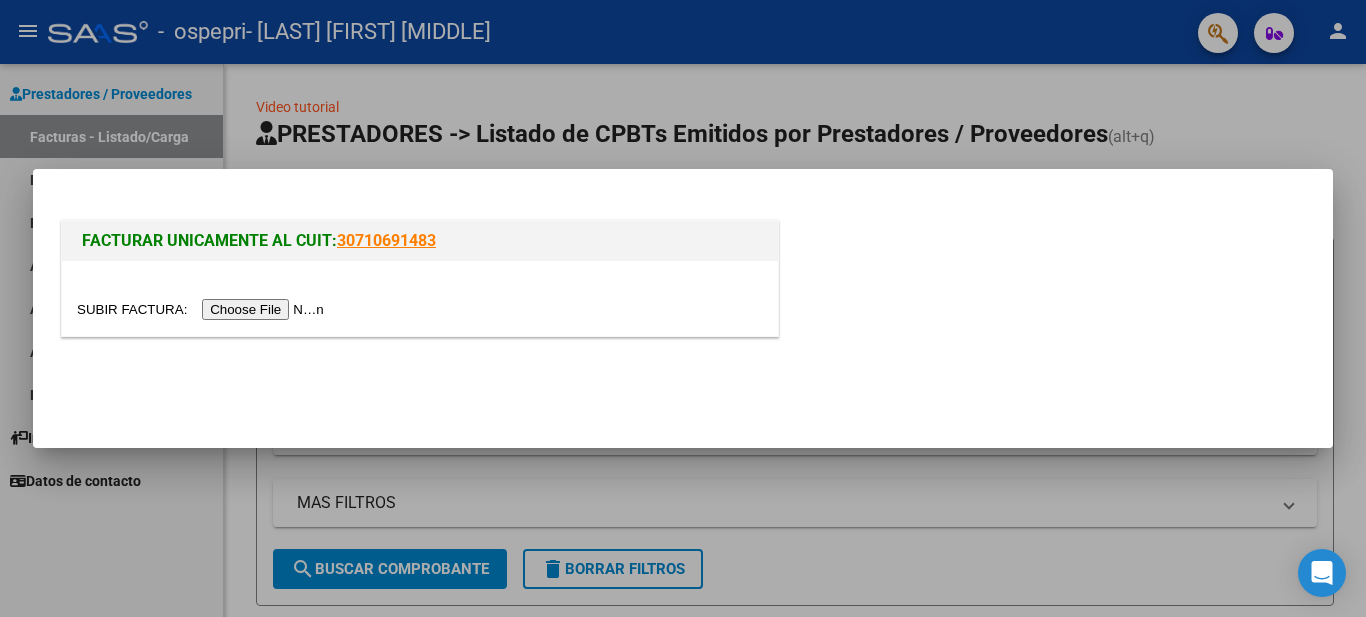 click at bounding box center (203, 309) 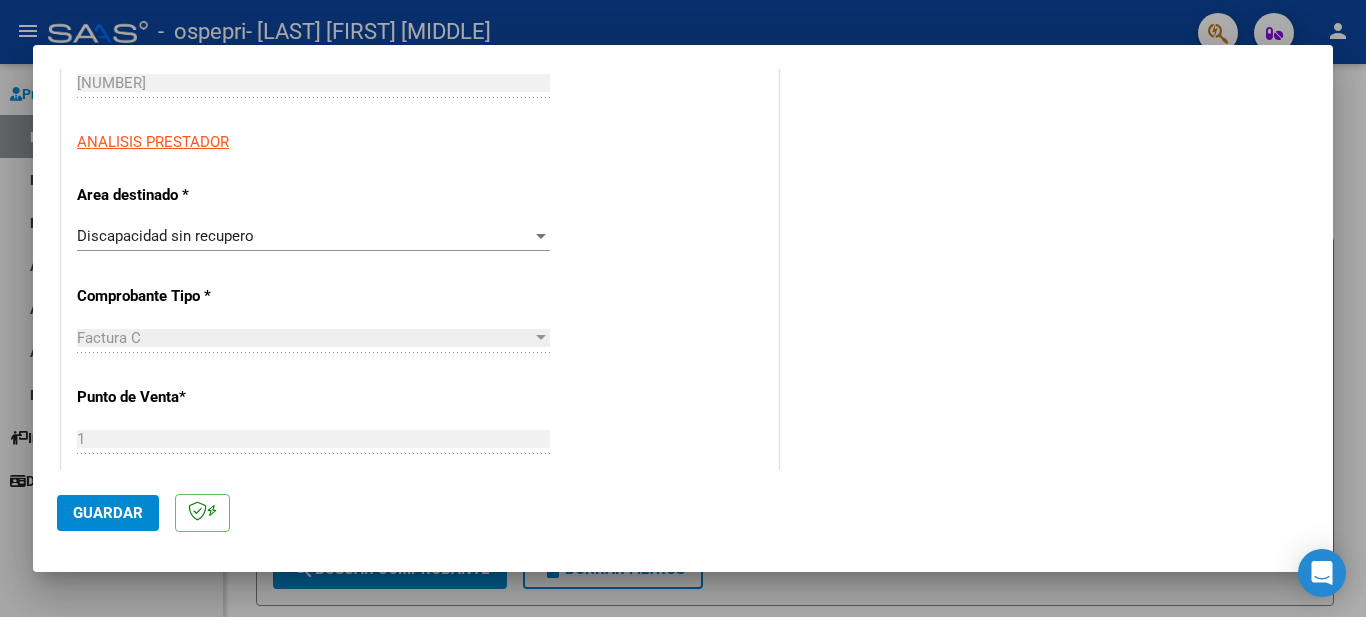 scroll, scrollTop: 300, scrollLeft: 0, axis: vertical 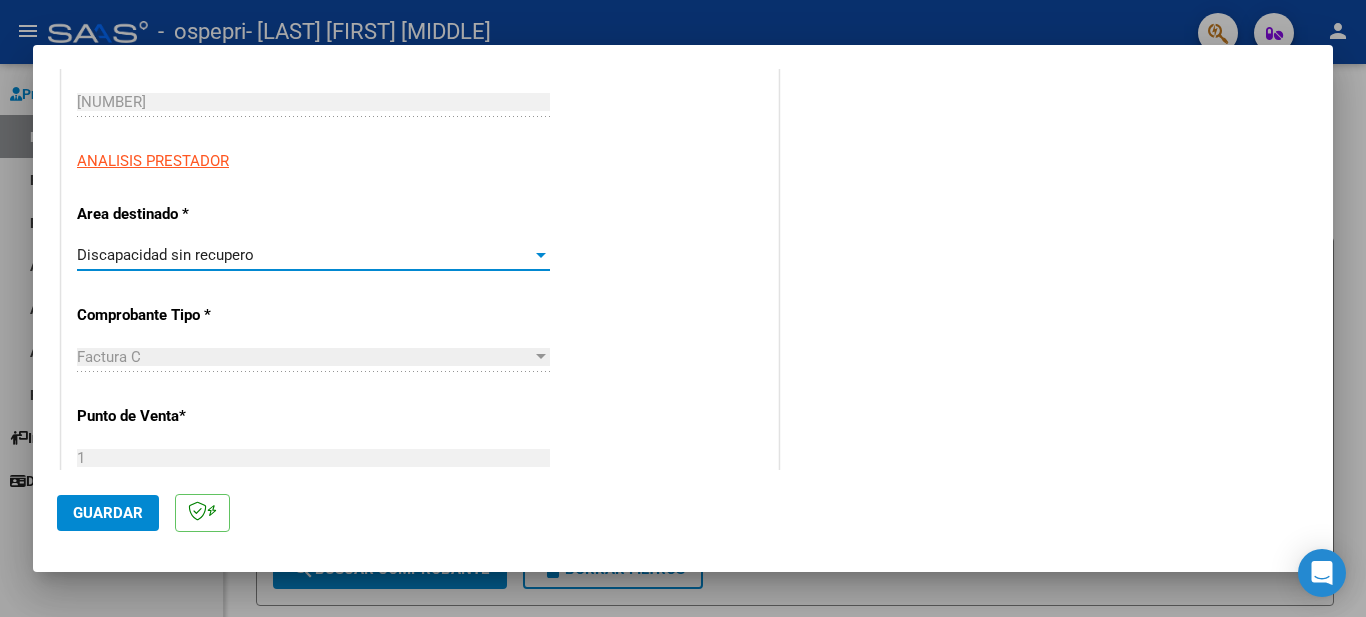 click on "Discapacidad sin recupero" at bounding box center [304, 255] 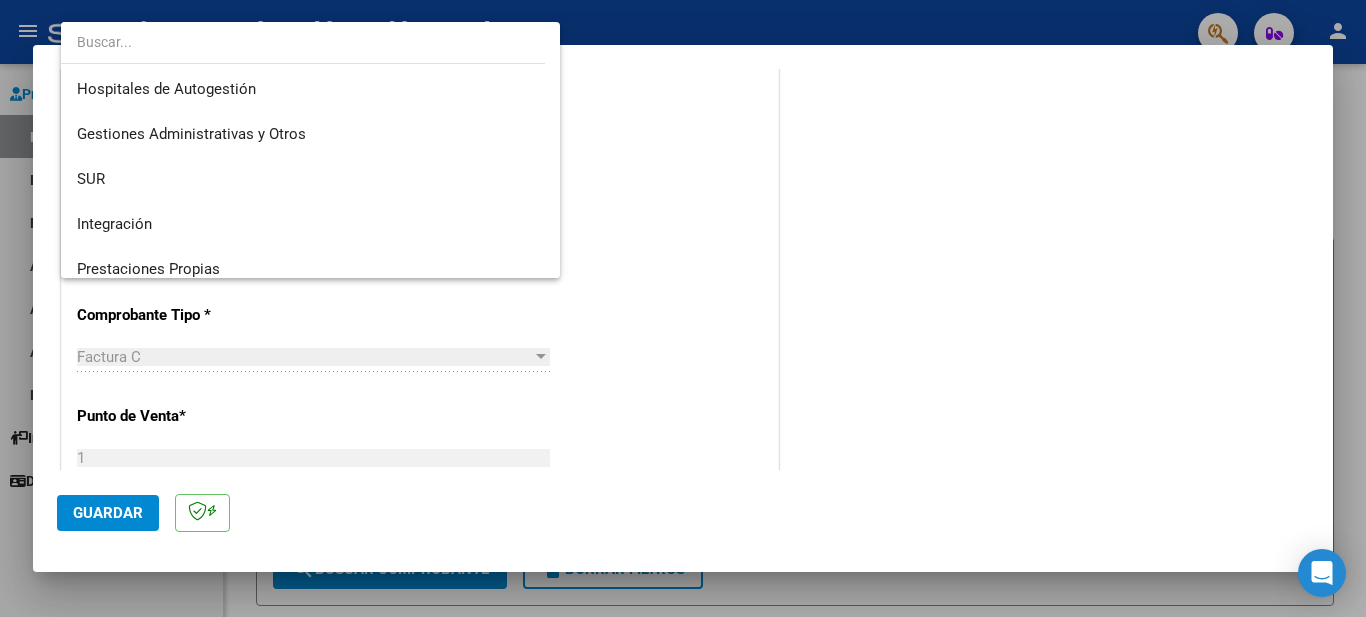 scroll, scrollTop: 149, scrollLeft: 0, axis: vertical 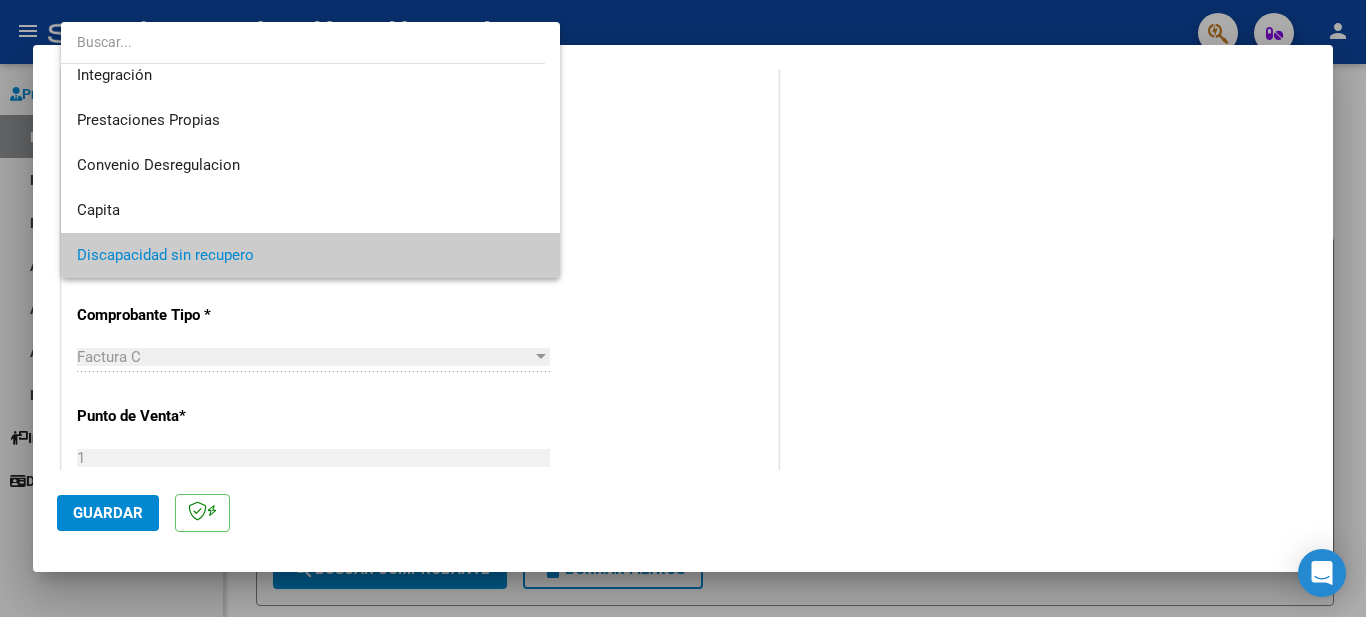 click at bounding box center (683, 308) 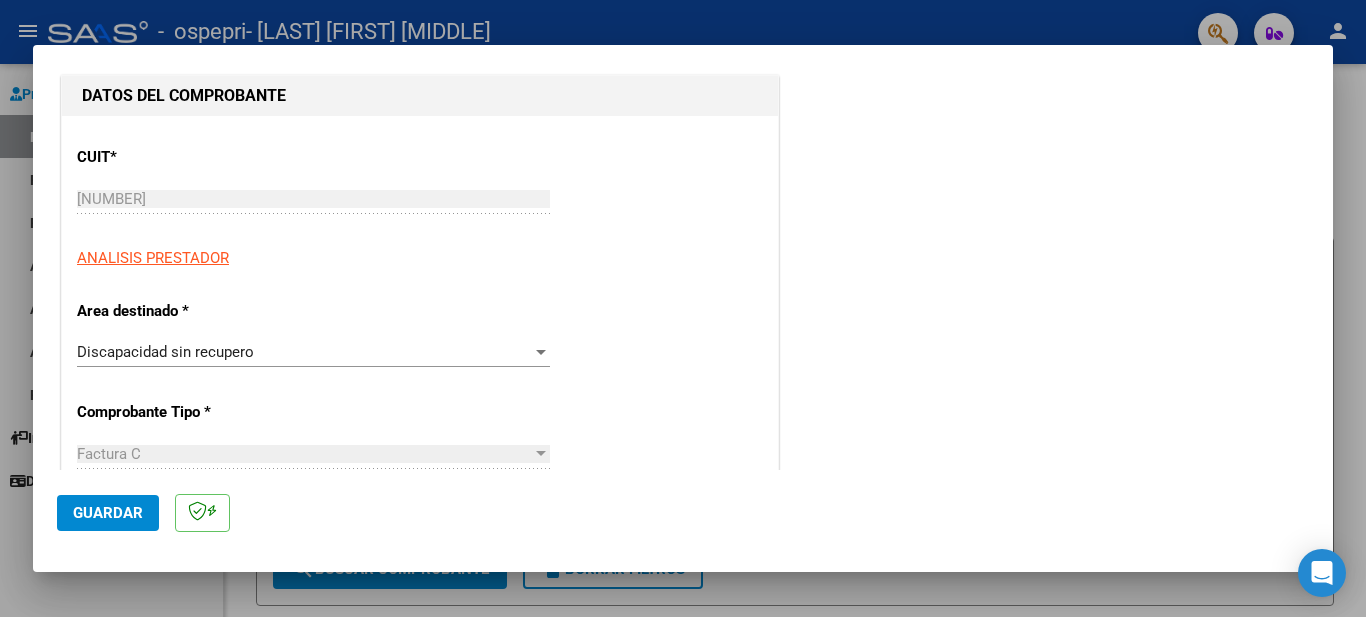 scroll, scrollTop: 0, scrollLeft: 0, axis: both 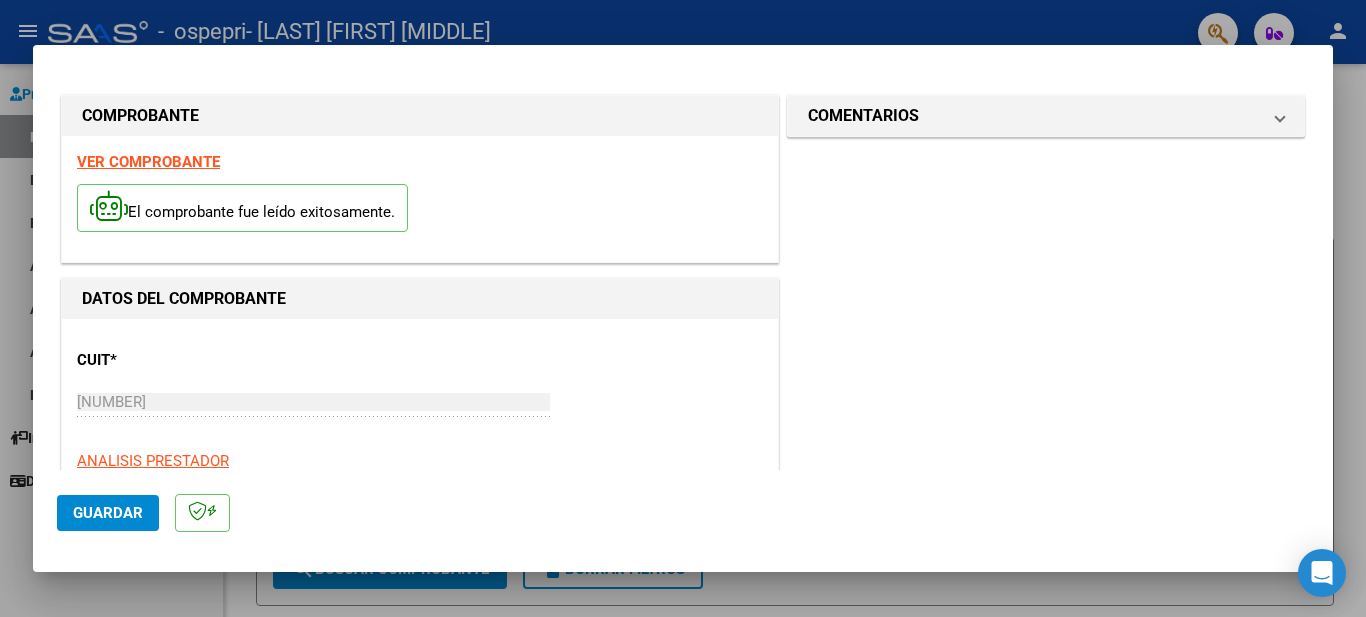click on "Guardar" 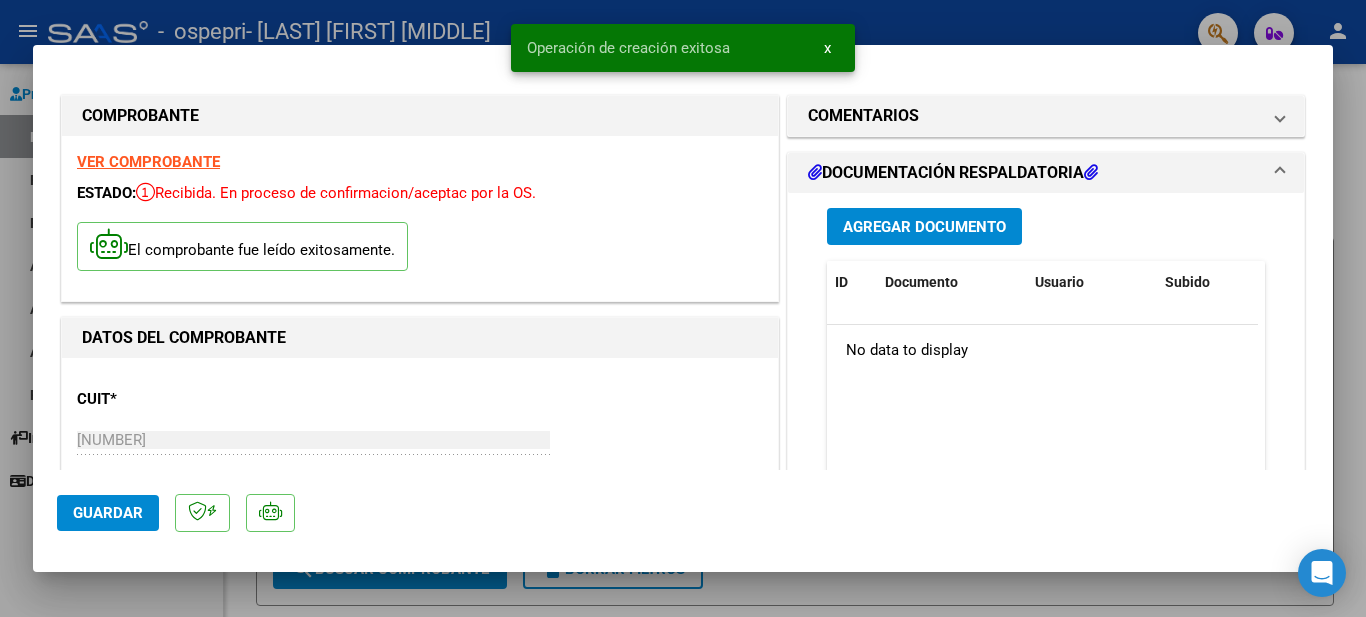 click on "Agregar Documento" at bounding box center (924, 227) 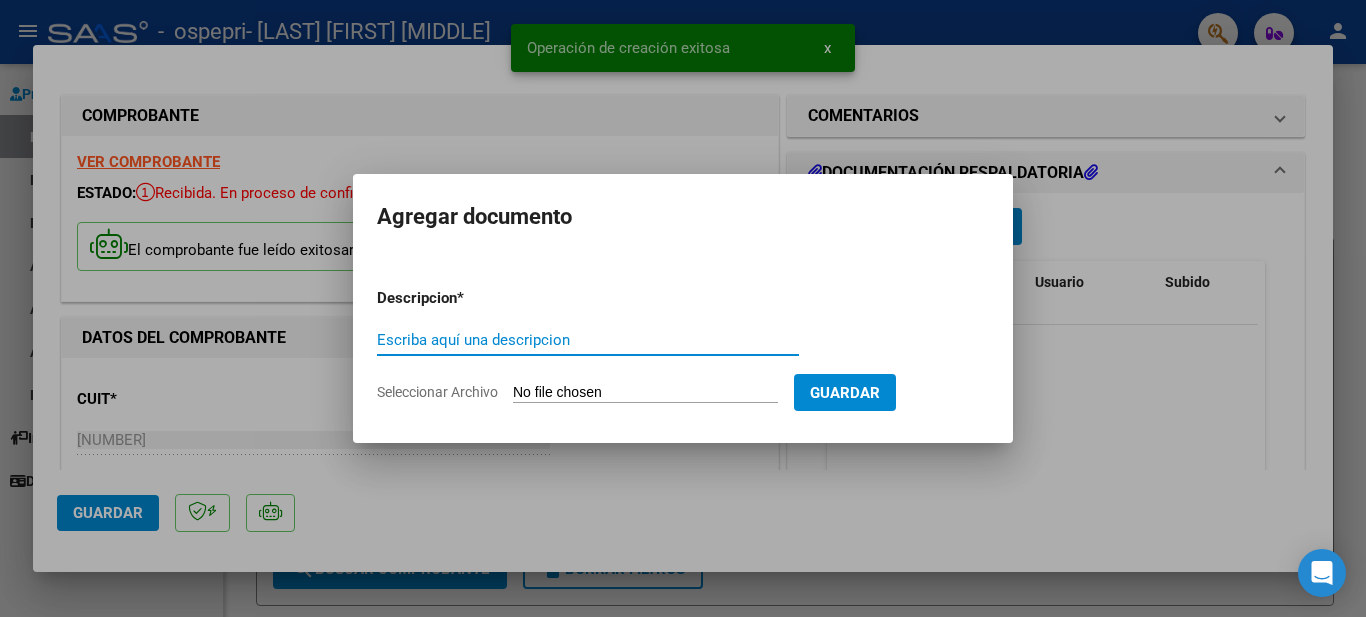 click on "Escriba aquí una descripcion" at bounding box center (588, 340) 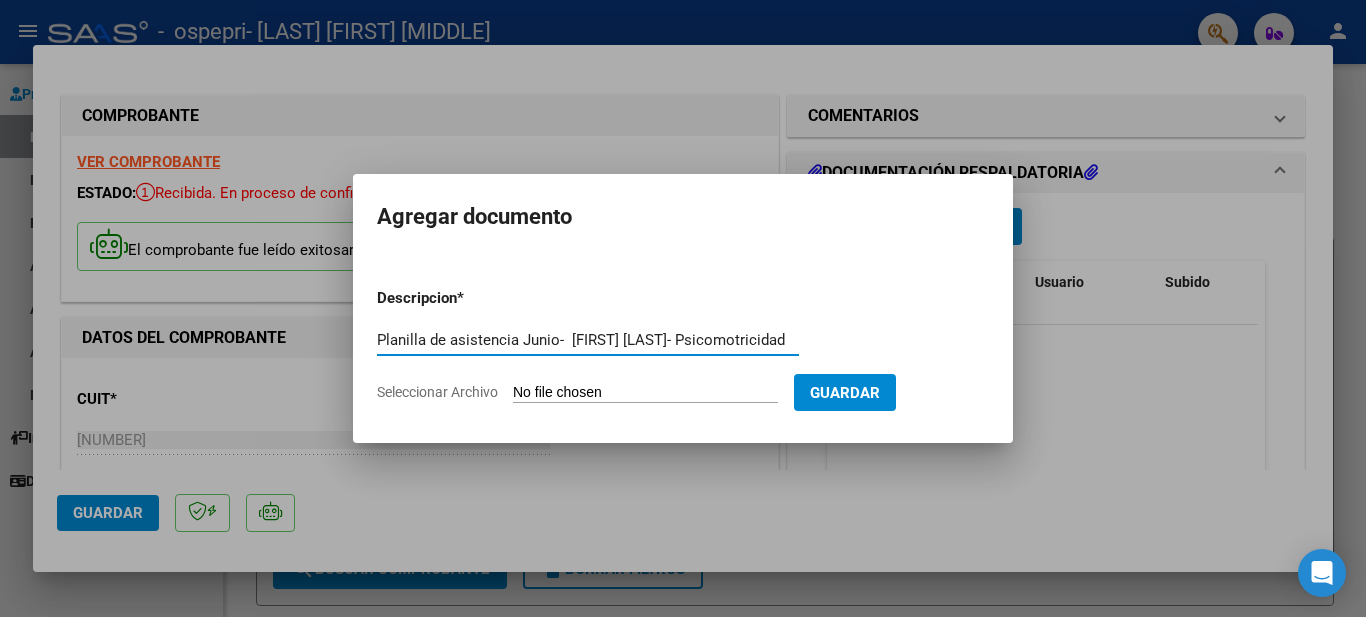 type on "Planilla de asistencia Junio-  [FIRST] [LAST]- Psicomotricidad" 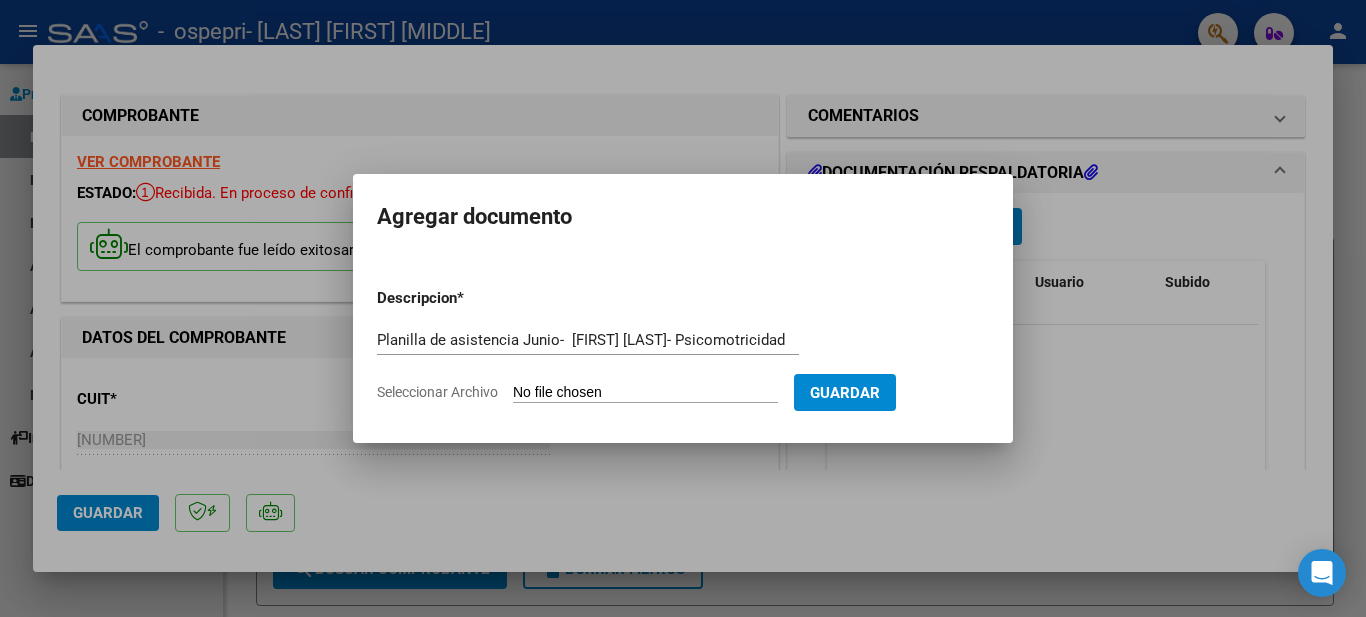 click on "Seleccionar Archivo" at bounding box center [645, 393] 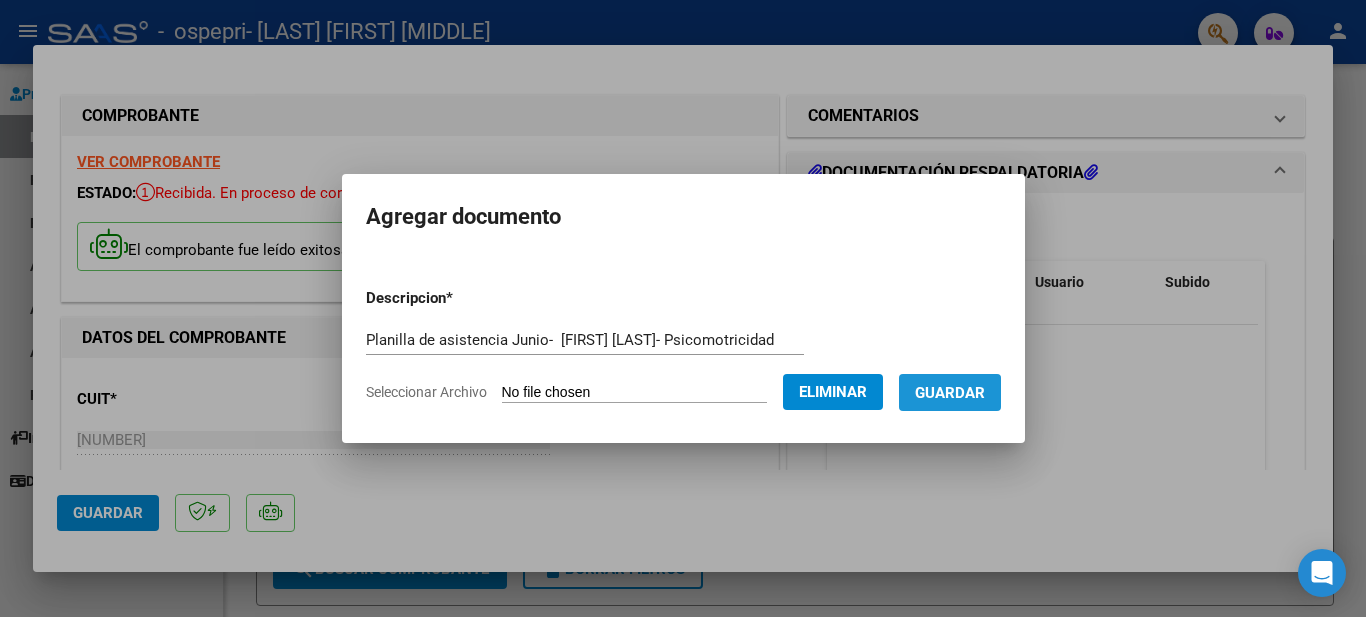 click on "Guardar" at bounding box center [950, 393] 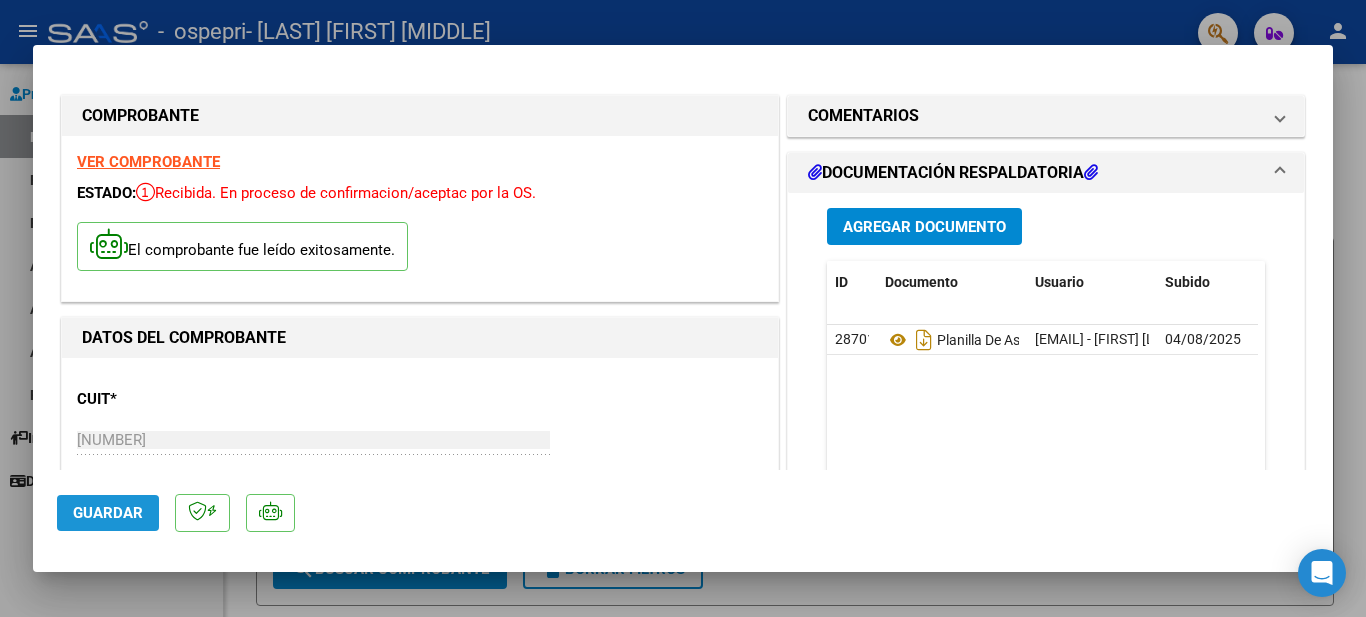 click on "Guardar" 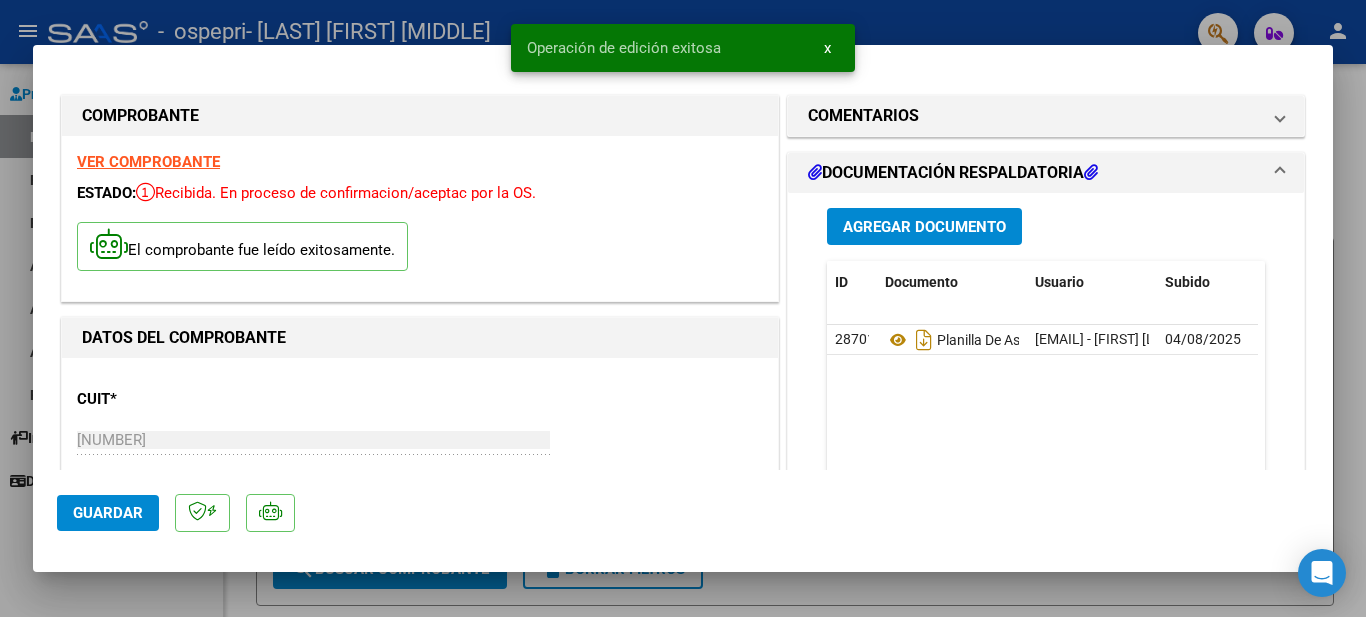 click at bounding box center [683, 308] 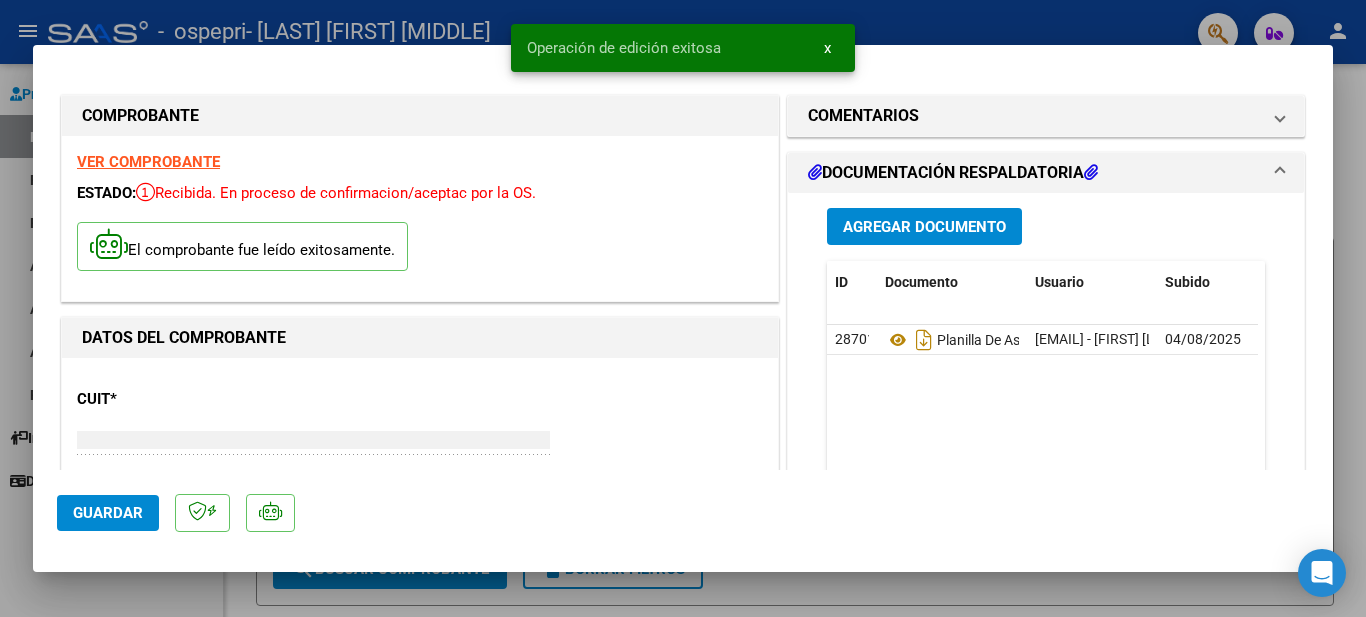 type 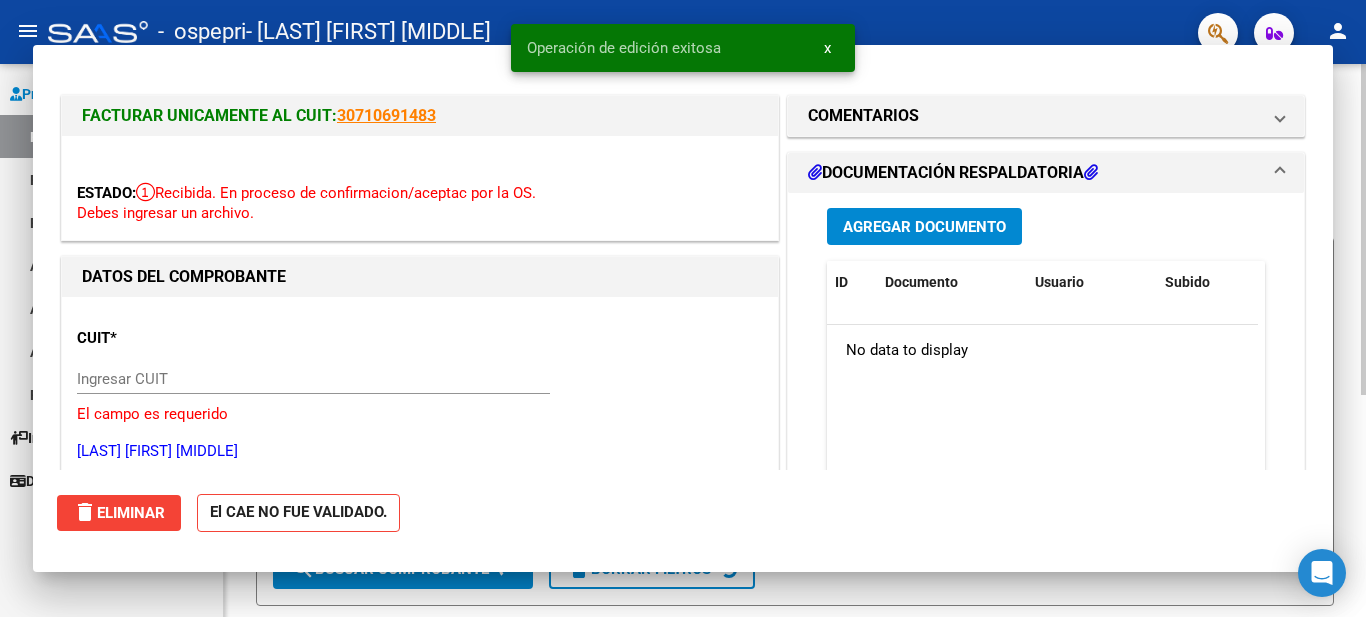 click on "Video tutorial   PRESTADORES -> Listado de CPBTs Emitidos por Prestadores / Proveedores (alt+q)
cloud_download  CSV  cloud_download  EXCEL  cloud_download  Estandar   Descarga Masiva
Filtros Id Area Area Todos Confirmado   Mostrar totalizadores   FILTROS DEL COMPROBANTE  Comprobante Tipo Comprobante Tipo Start date – End date Fec. Comprobante Desde / Hasta Días Emisión Desde(cant. días) Días Emisión Hasta(cant. días) CUIT / Razón Social Pto. Venta Nro. Comprobante Código SSS CAE Válido CAE Válido Todos Cargado Módulo Hosp. Todos Tiene facturacion Apócrifa Hospital Refes  FILTROS DE INTEGRACION  Período De Prestación Campos del Archivo de Rendición Devuelto x SSS (dr_envio) Todos Rendido x SSS (dr_envio) Tipo de Registro Tipo de Registro Período Presentación Período Presentación Campos del Legajo Asociado (preaprobación) Afiliado Legajo (cuil/nombre) Todos Solo facturas preaprobadas  MAS FILTROS  Todos Con Doc. Respaldatoria Todos Con Trazabilidad Todos Asociado a Expediente Sur –" 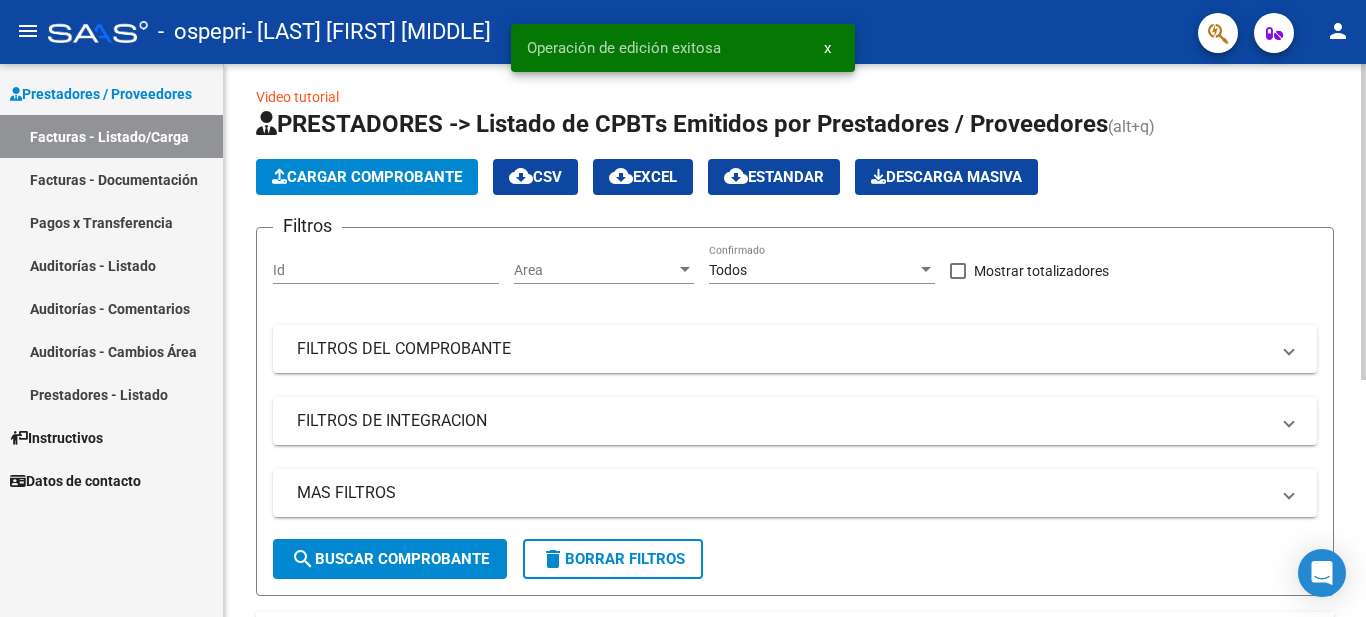 scroll, scrollTop: 0, scrollLeft: 0, axis: both 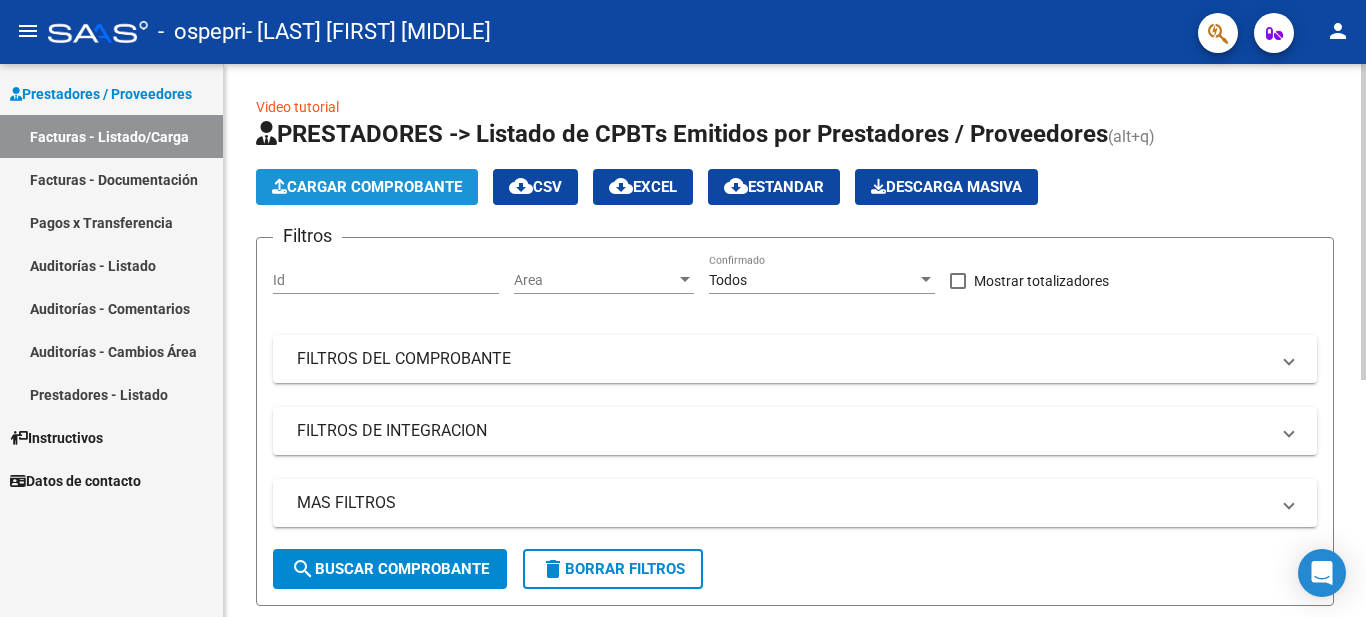 click on "Cargar Comprobante" 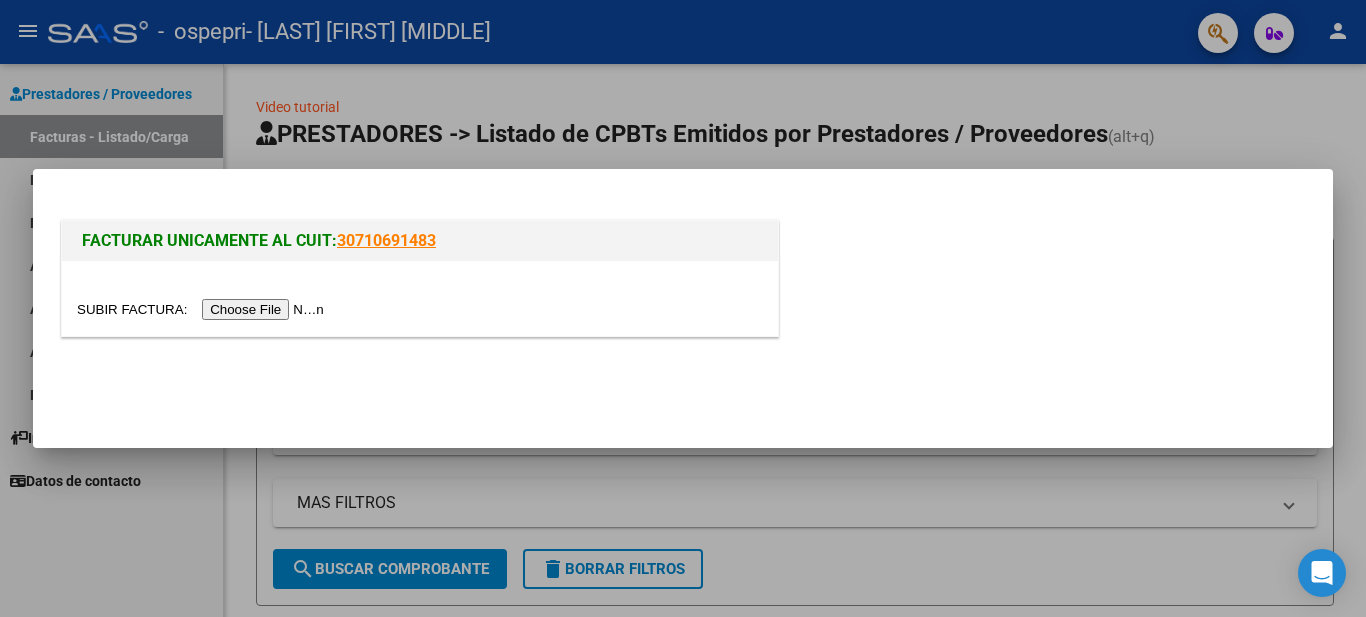 click at bounding box center (203, 309) 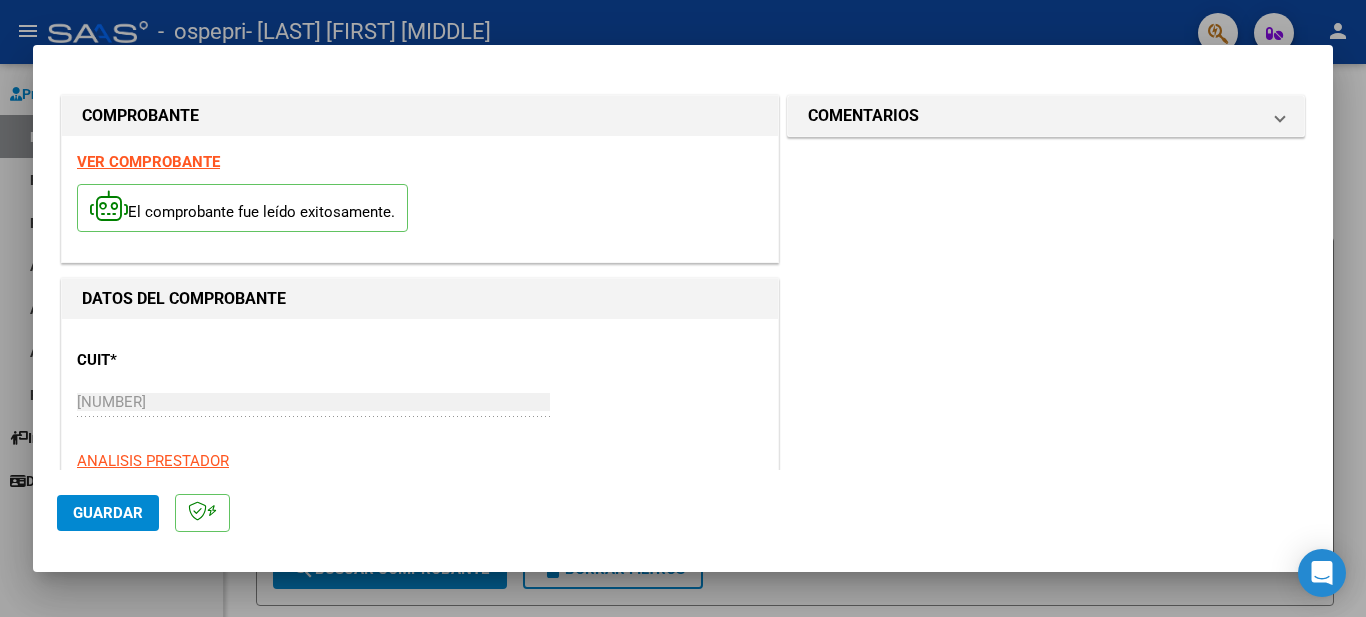 drag, startPoint x: 87, startPoint y: 509, endPoint x: 841, endPoint y: 211, distance: 810.75275 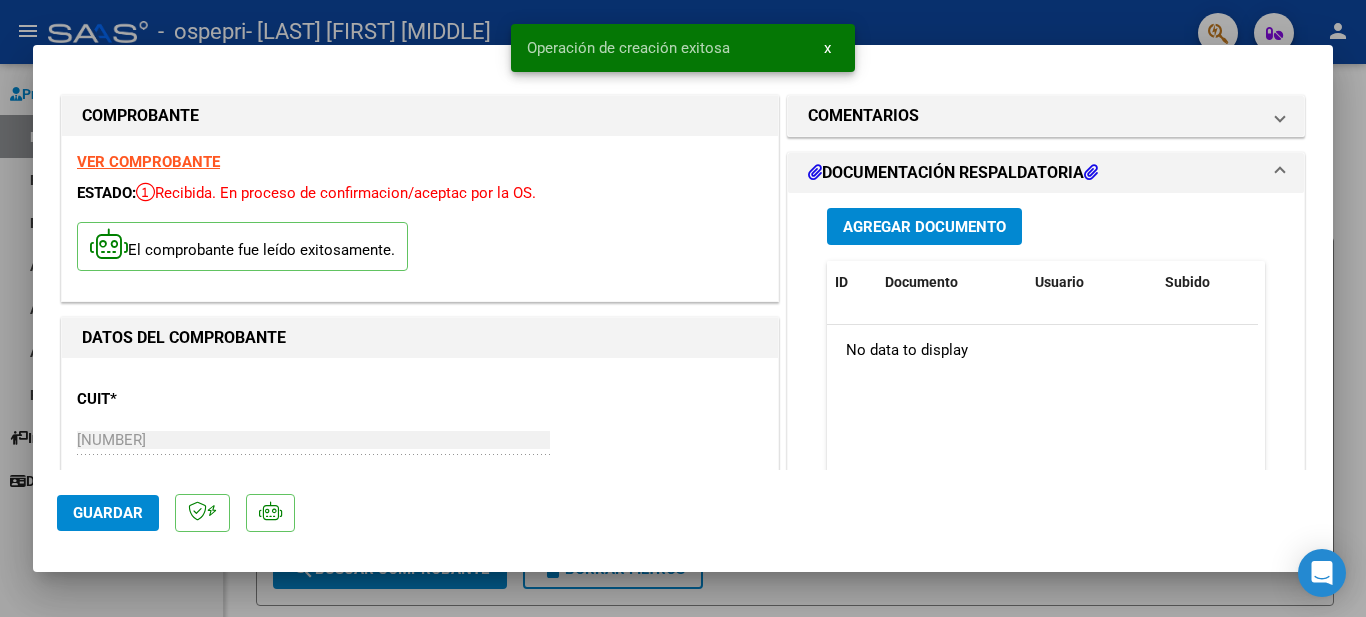 click on "Agregar Documento" at bounding box center [924, 227] 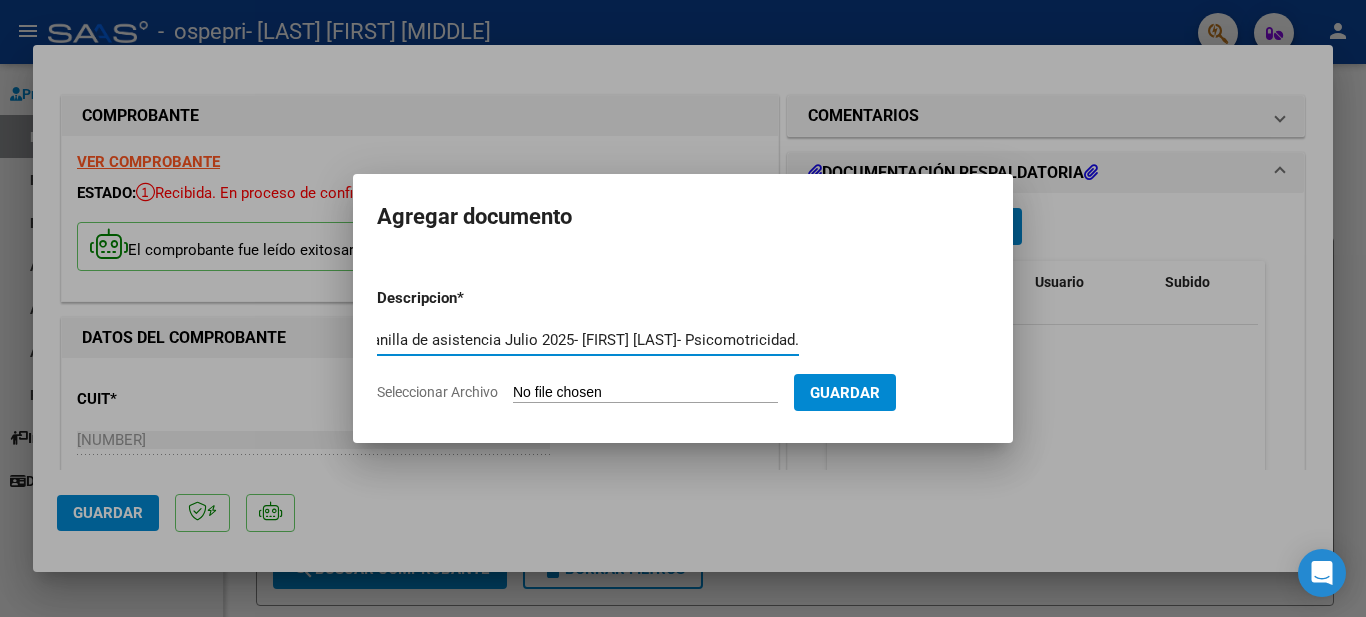 scroll, scrollTop: 0, scrollLeft: 33, axis: horizontal 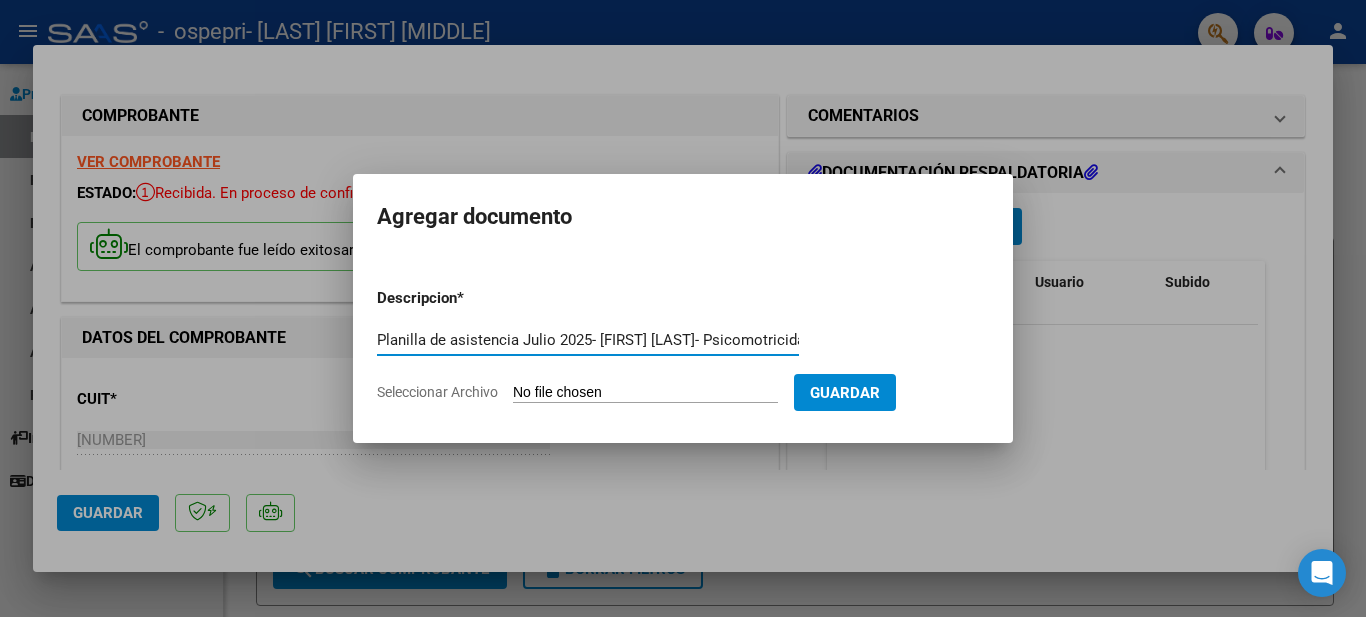 click on "Descripcion  *   Planilla de asistencia Julio 2025- [FIRST] [LAST]- Psicomotricidad. Escriba aquí una descripcion  Seleccionar Archivo Guardar" at bounding box center (683, 345) 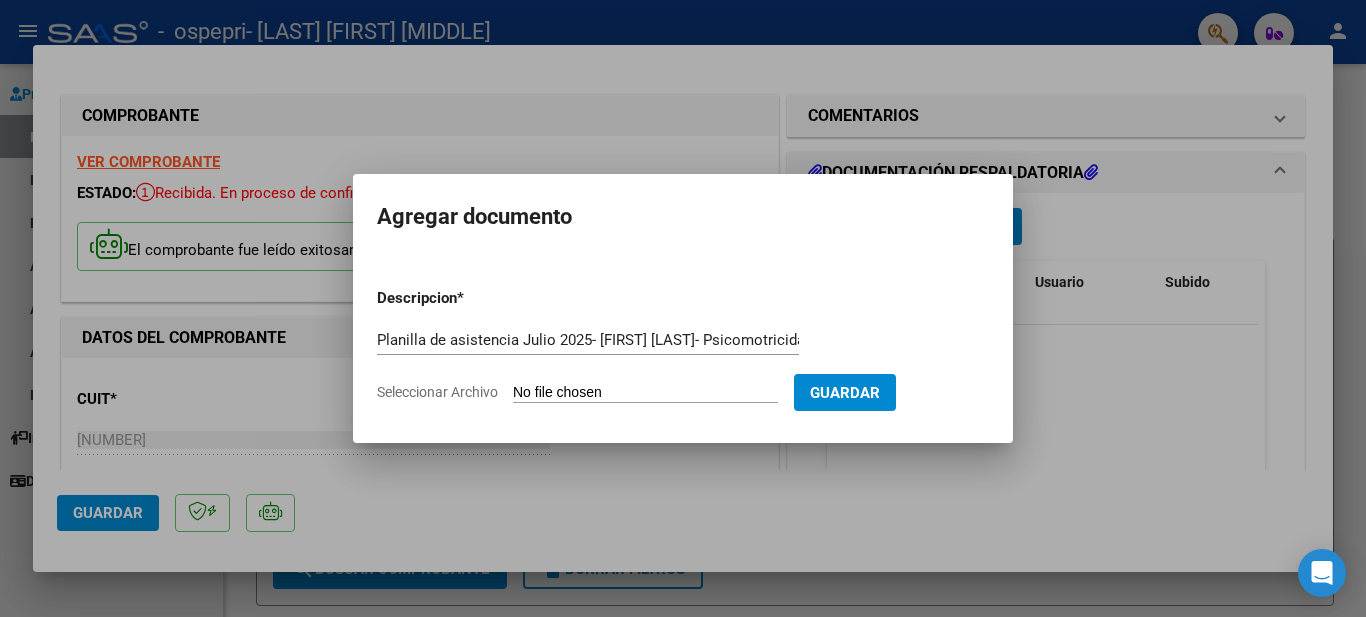 click on "Seleccionar Archivo" at bounding box center [645, 393] 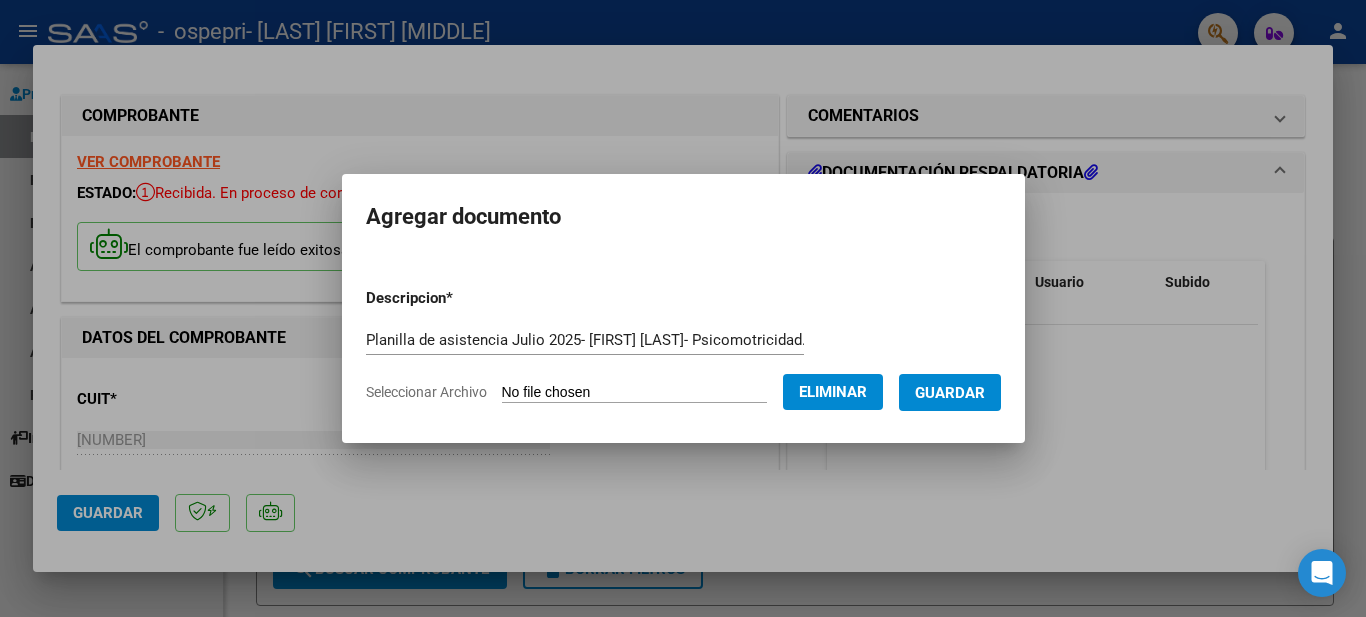 click on "Guardar" at bounding box center (950, 392) 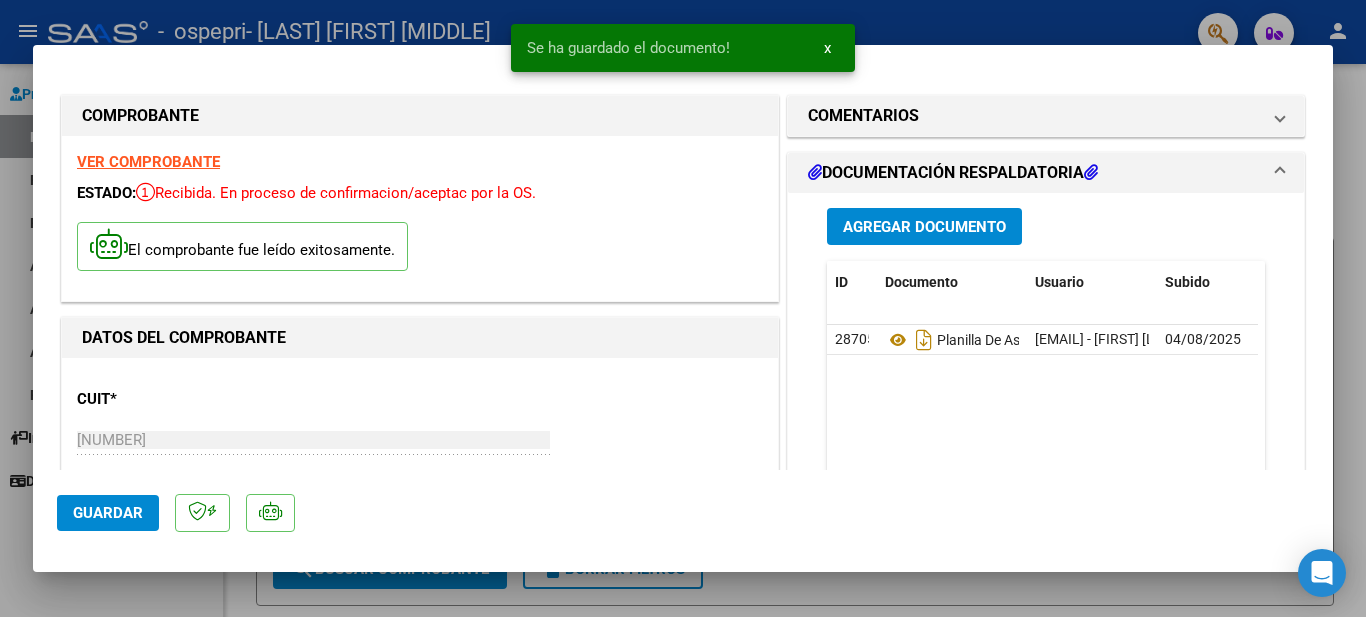 click at bounding box center (683, 308) 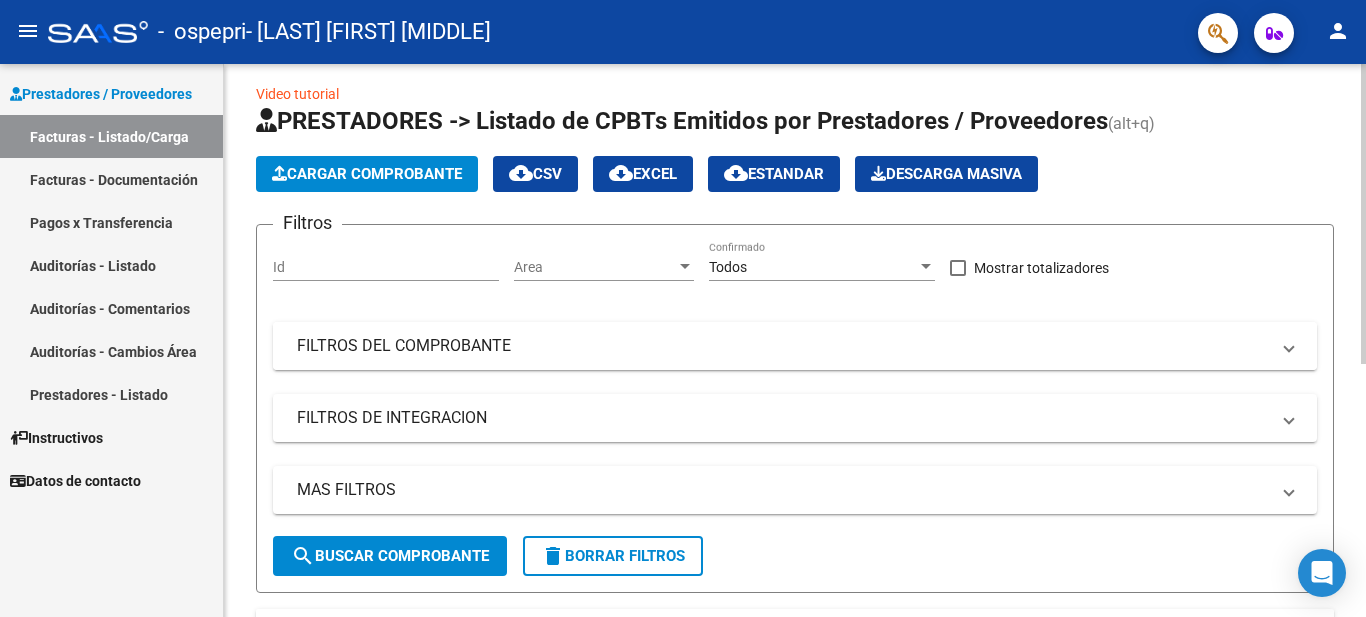 scroll, scrollTop: 0, scrollLeft: 0, axis: both 